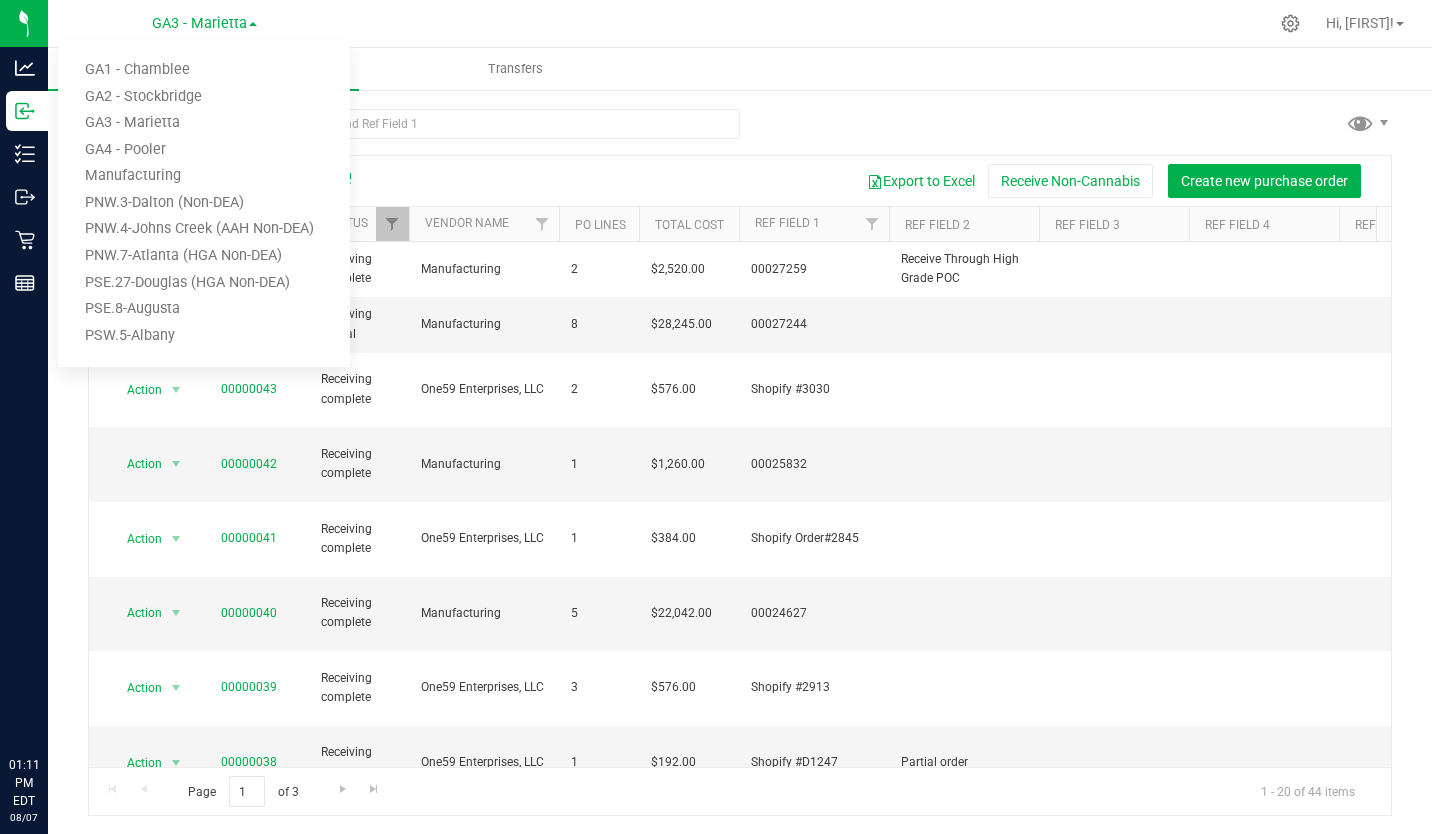 scroll, scrollTop: 0, scrollLeft: 0, axis: both 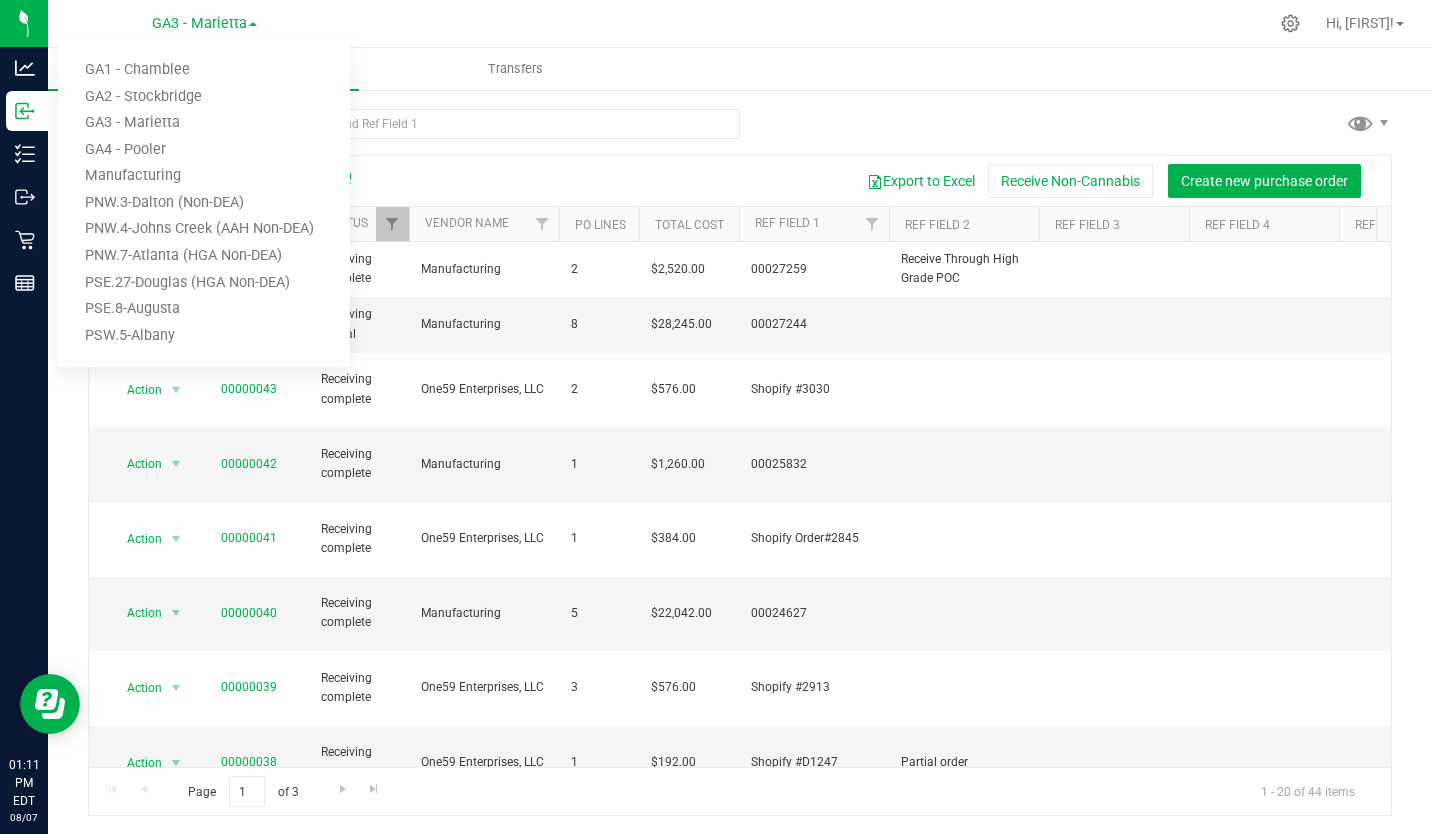 click on "GA2 - Stockbridge" at bounding box center (204, 97) 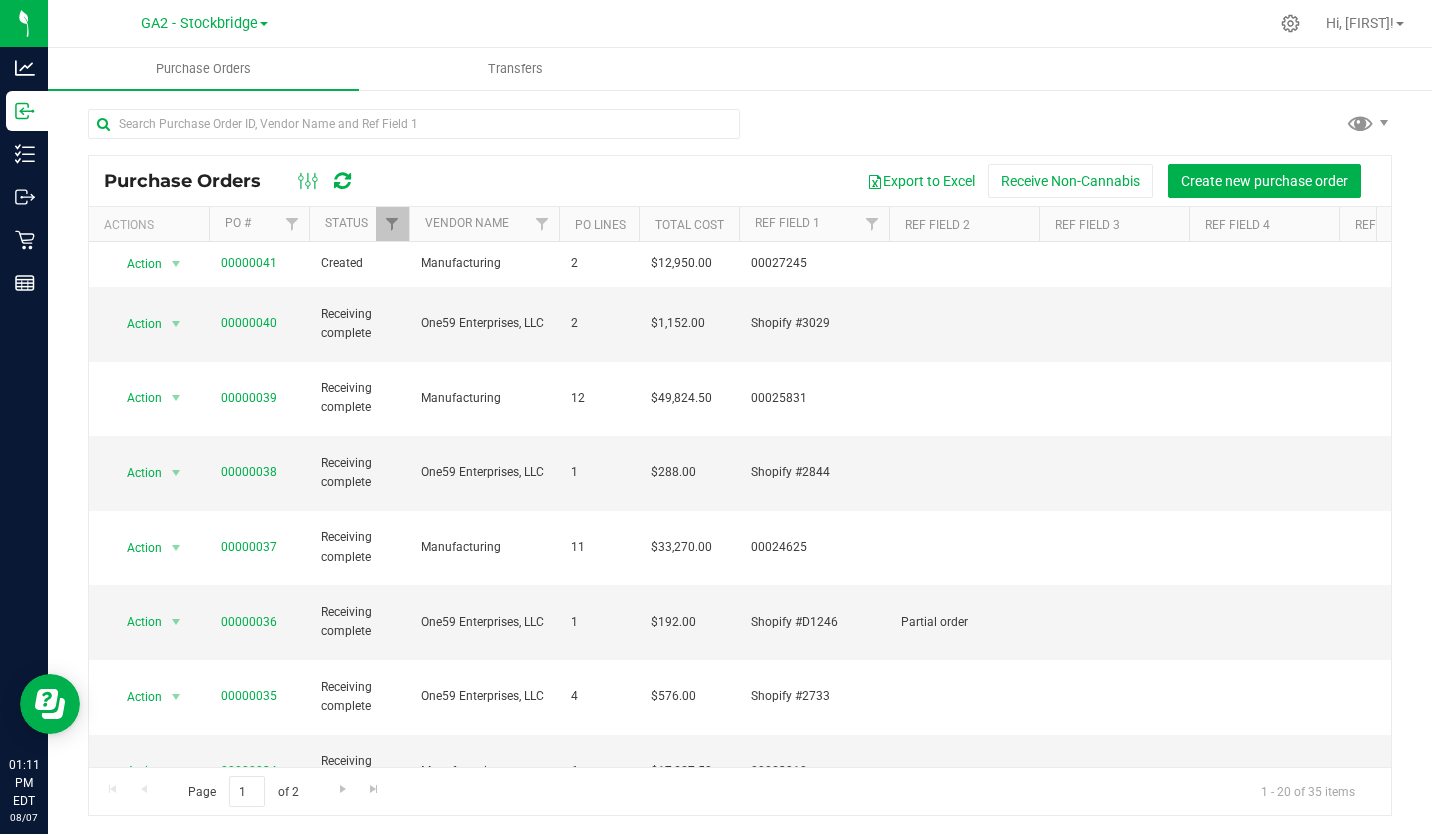 scroll, scrollTop: 0, scrollLeft: 521, axis: horizontal 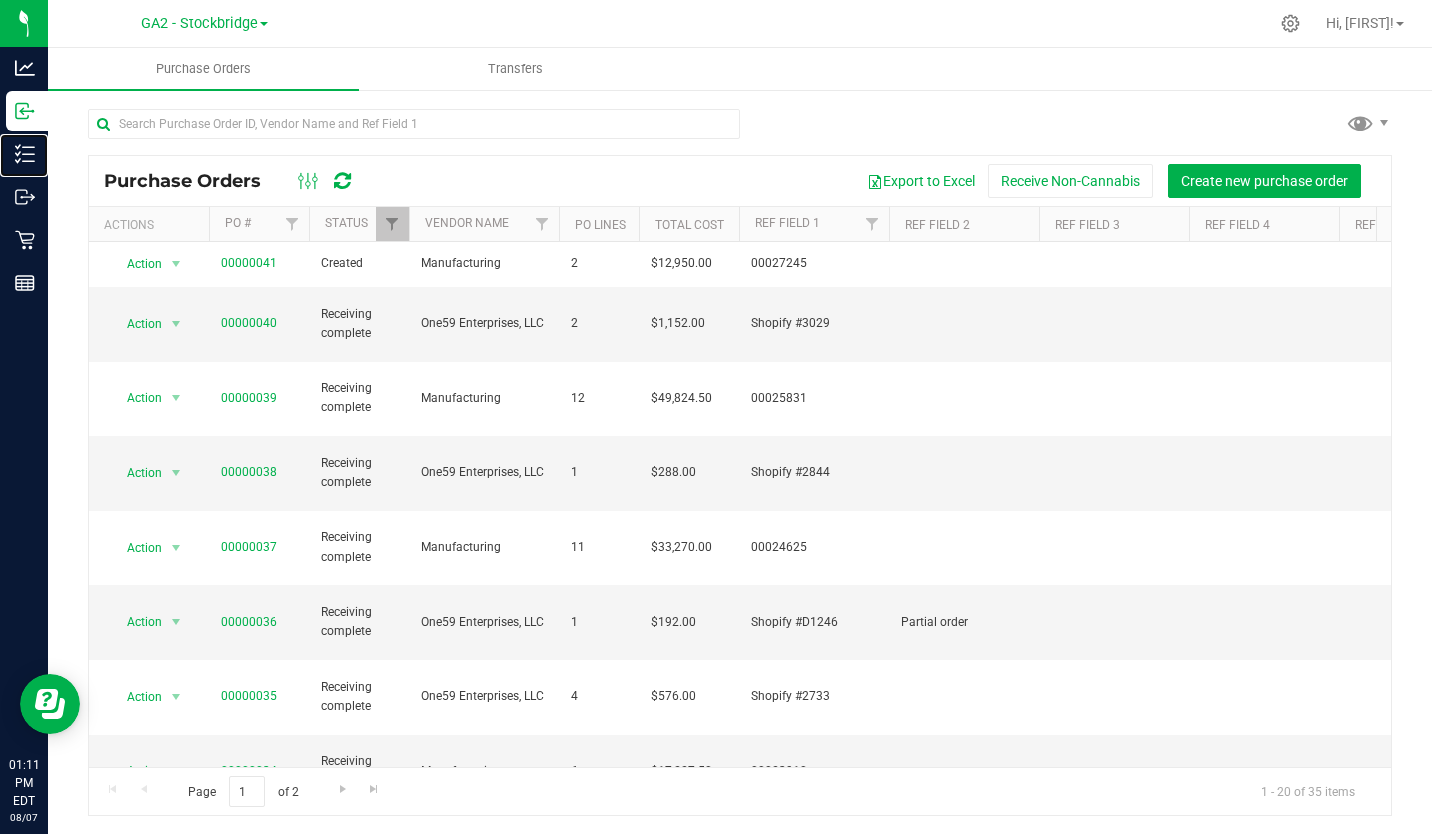 click on "Inventory" at bounding box center [0, 0] 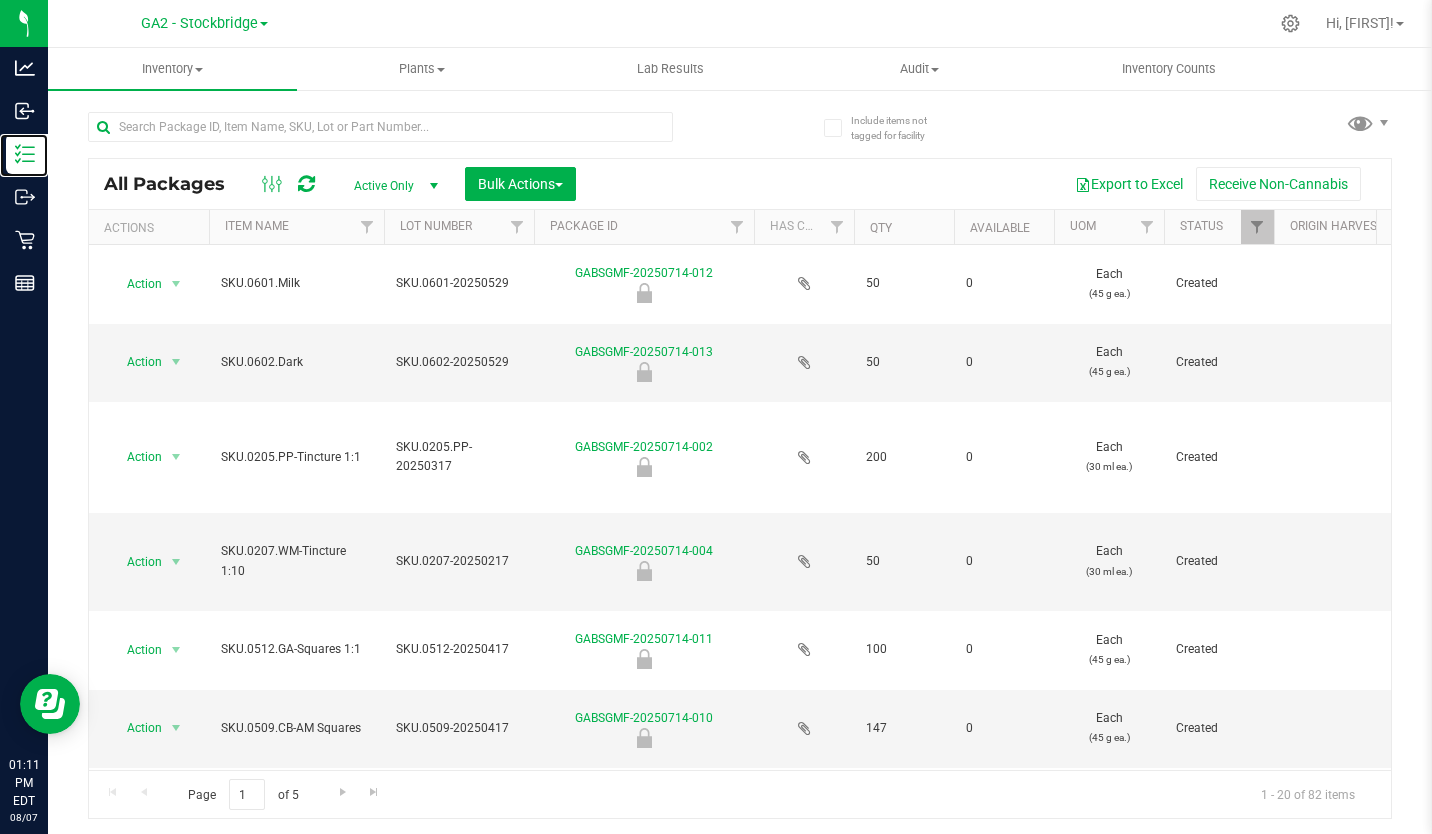 scroll, scrollTop: 0, scrollLeft: 699, axis: horizontal 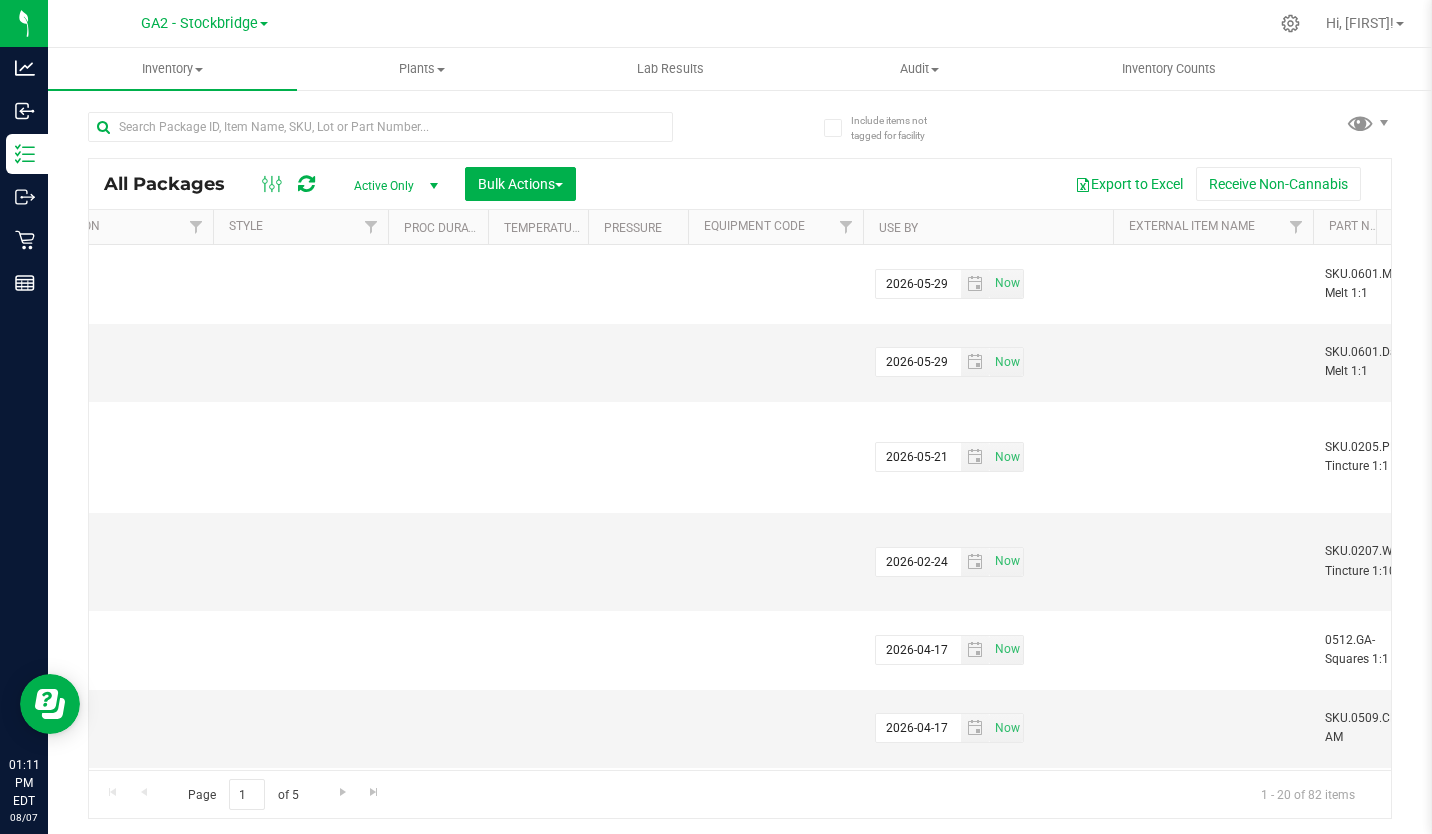 click on "Use By" at bounding box center [988, 227] 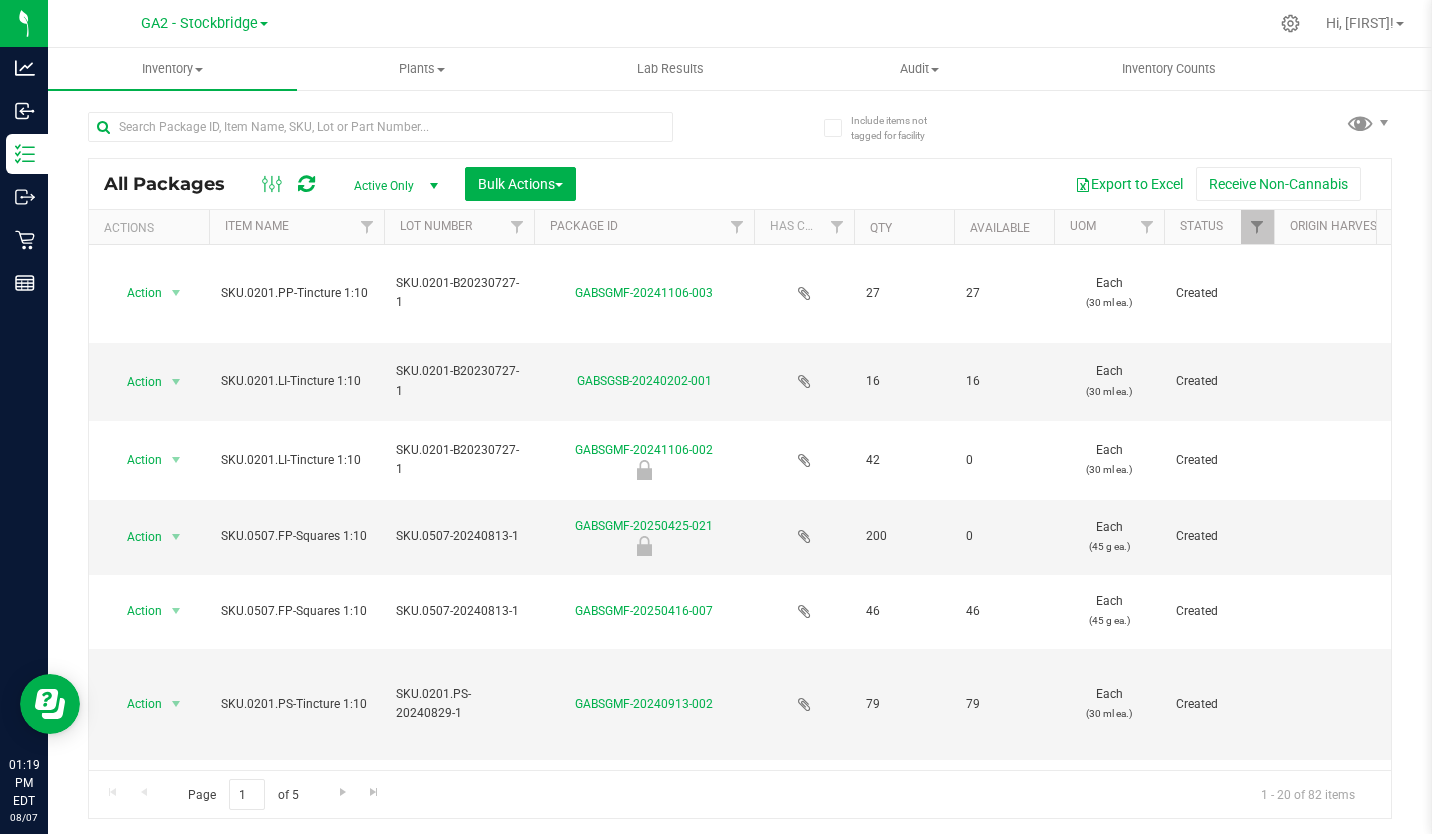 click on "GA2 - Stockbridge" at bounding box center [199, 23] 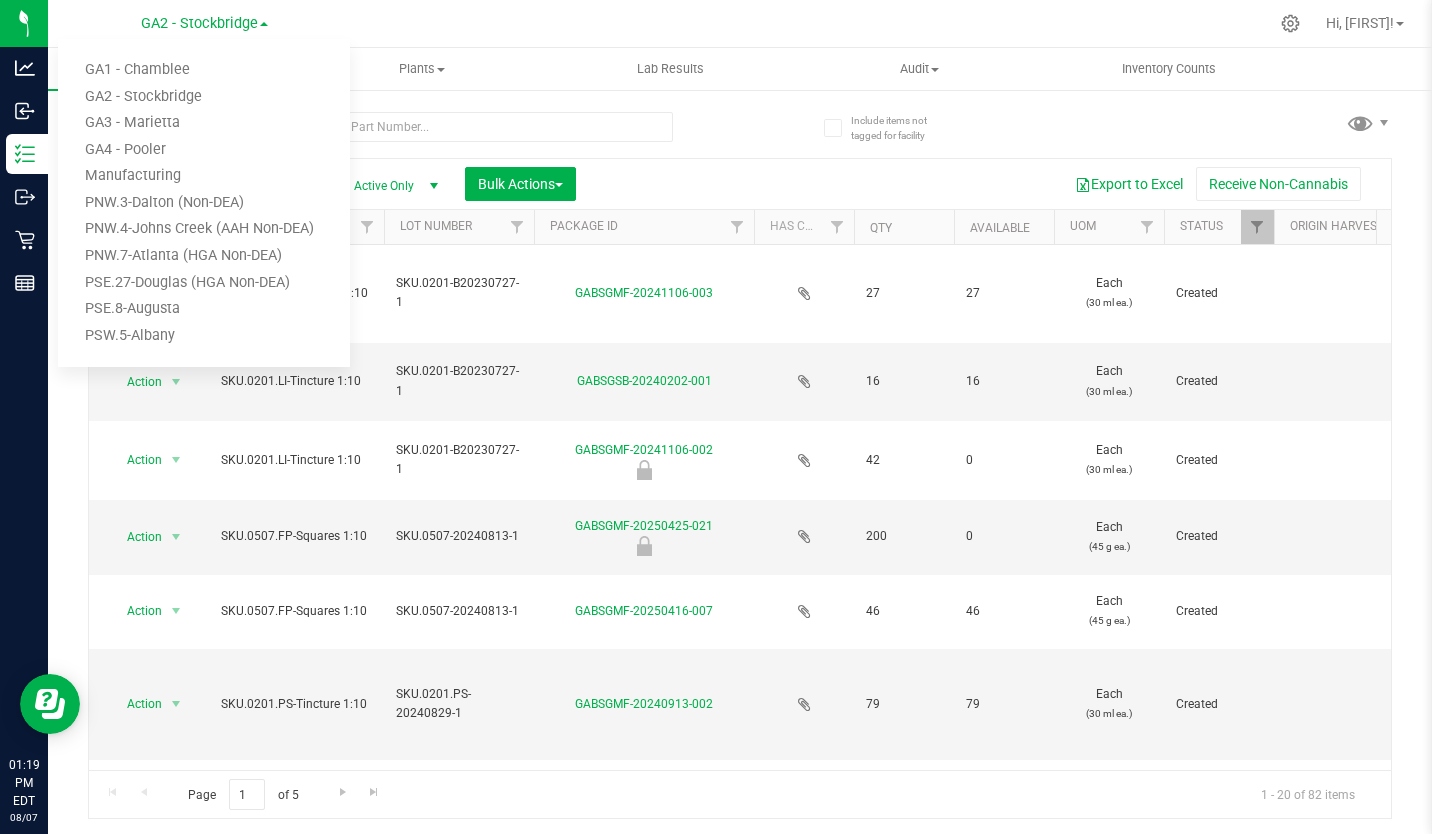 click on "PSW.5-Albany" at bounding box center (204, 336) 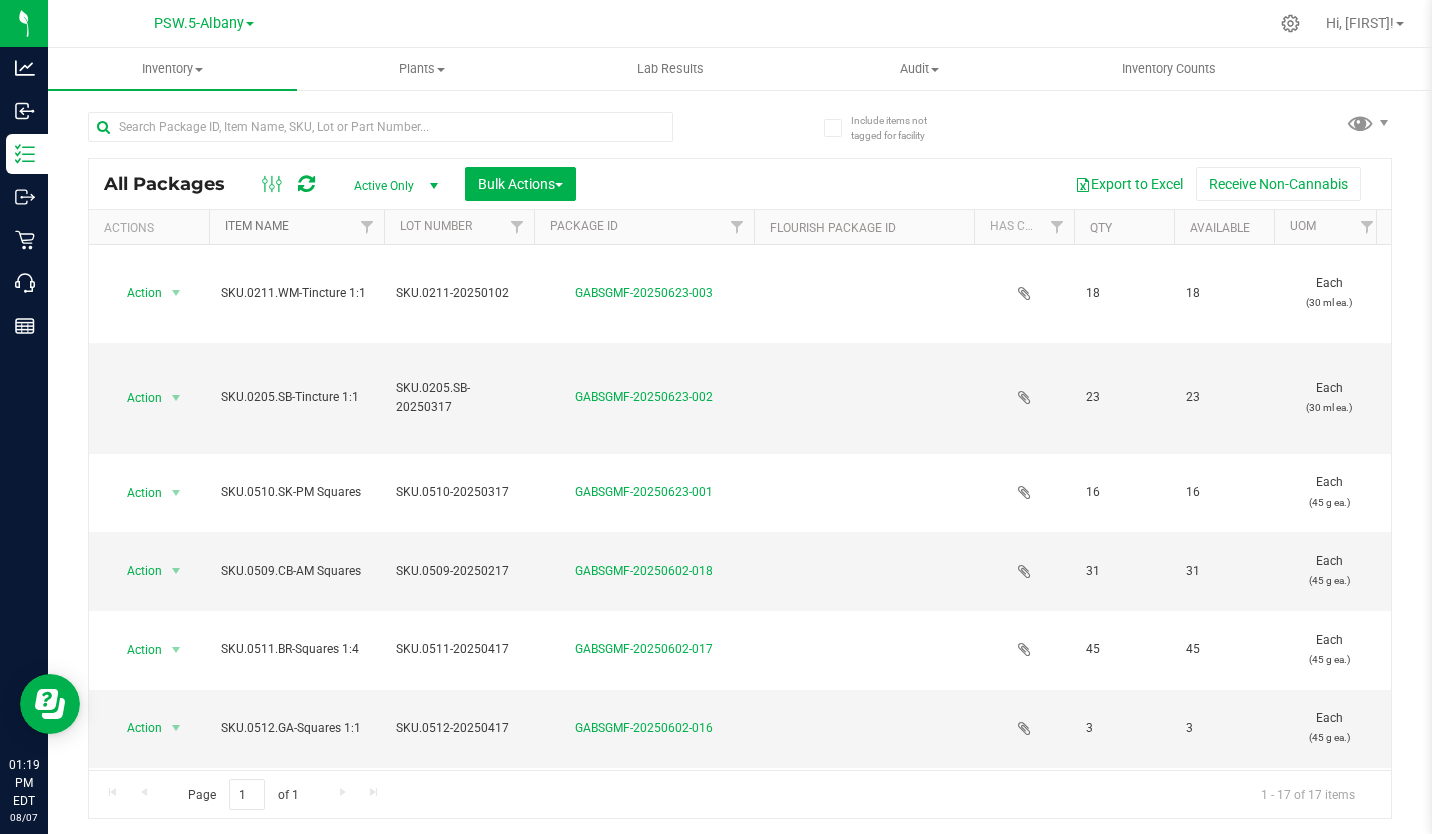 click on "Item Name" at bounding box center (257, 226) 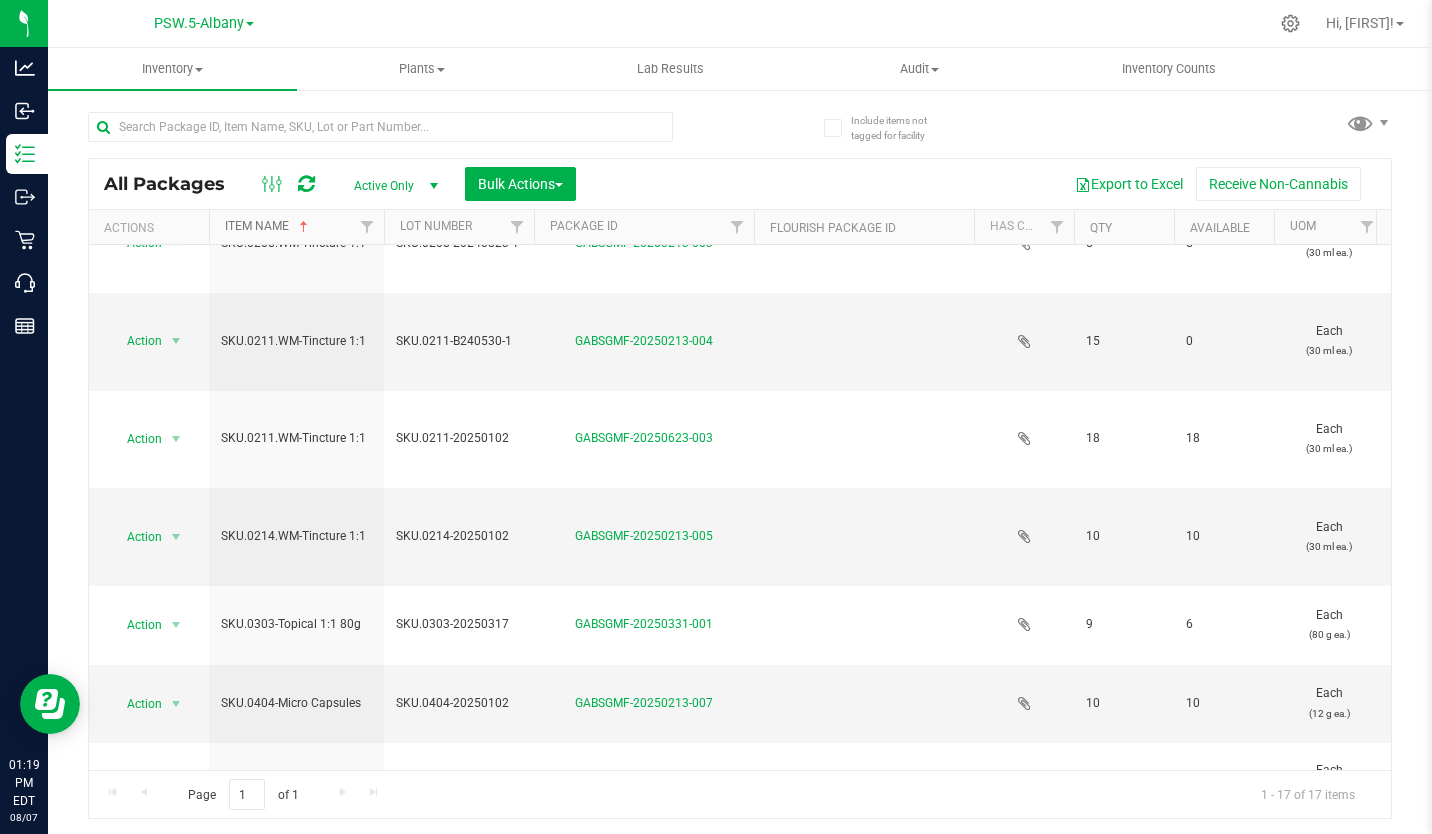 scroll, scrollTop: 275, scrollLeft: 0, axis: vertical 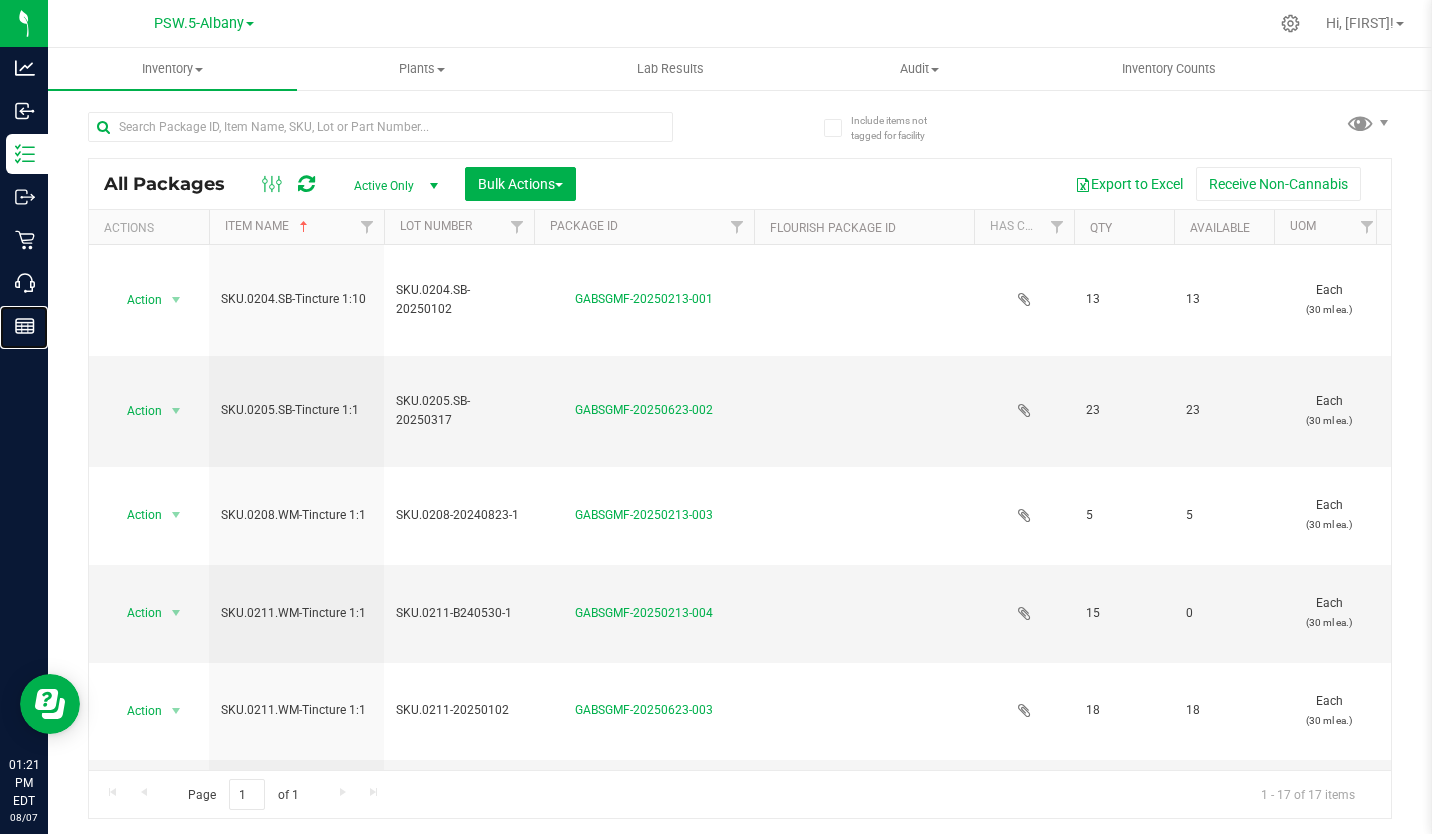 click on "Reports" at bounding box center [0, 0] 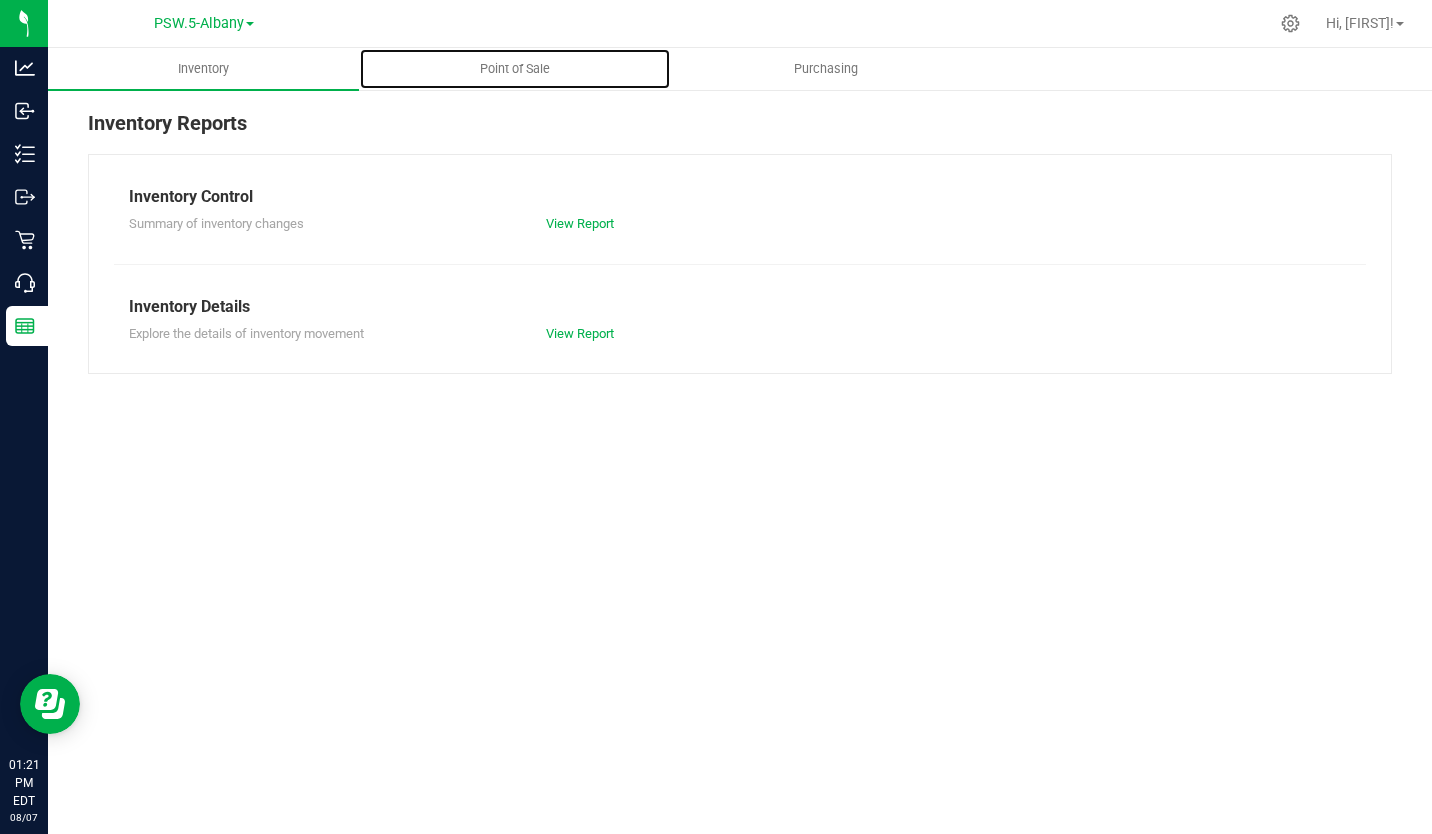 click on "Point of Sale" at bounding box center (515, 69) 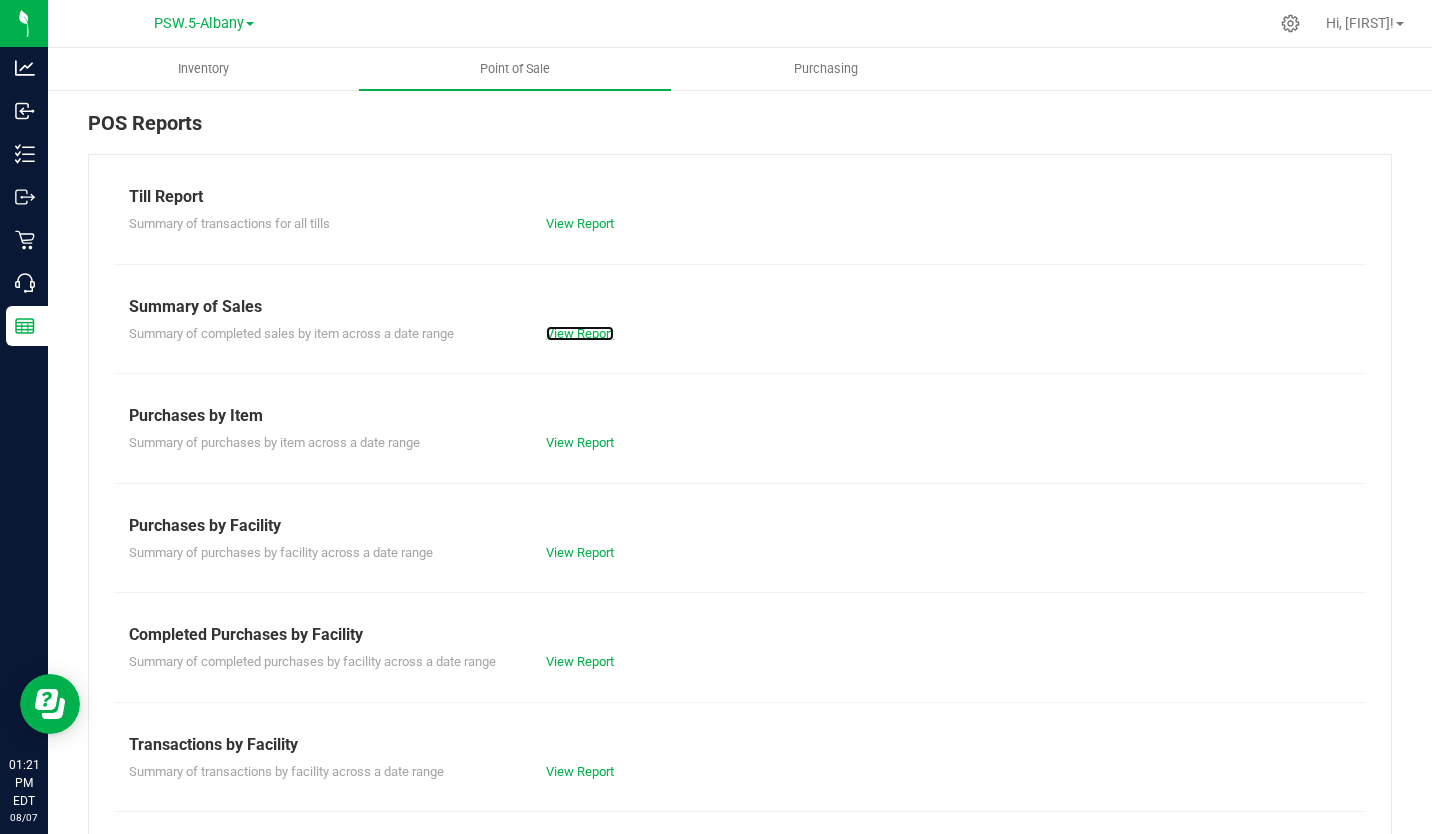 click on "View Report" at bounding box center (580, 333) 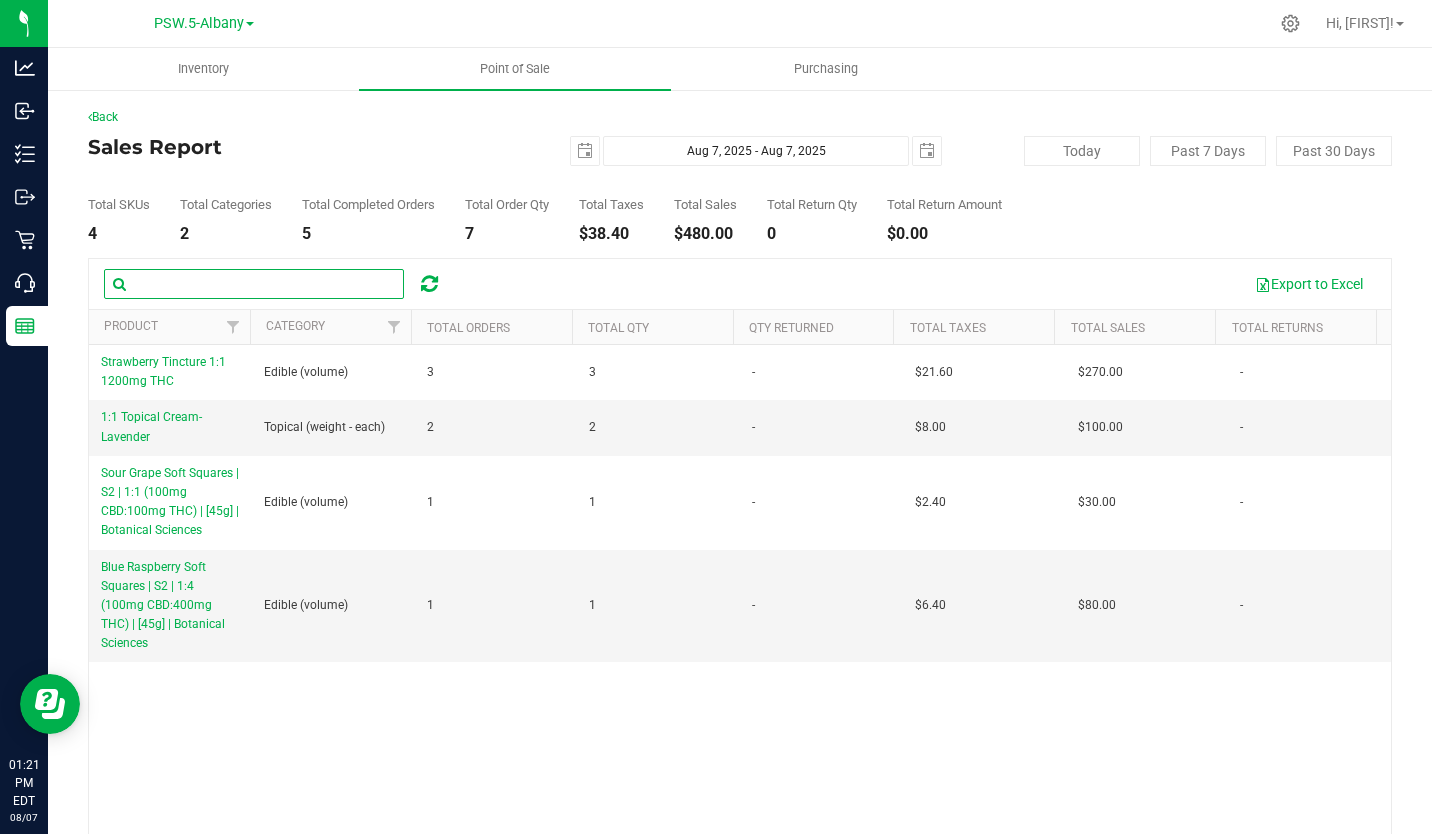 click at bounding box center (254, 284) 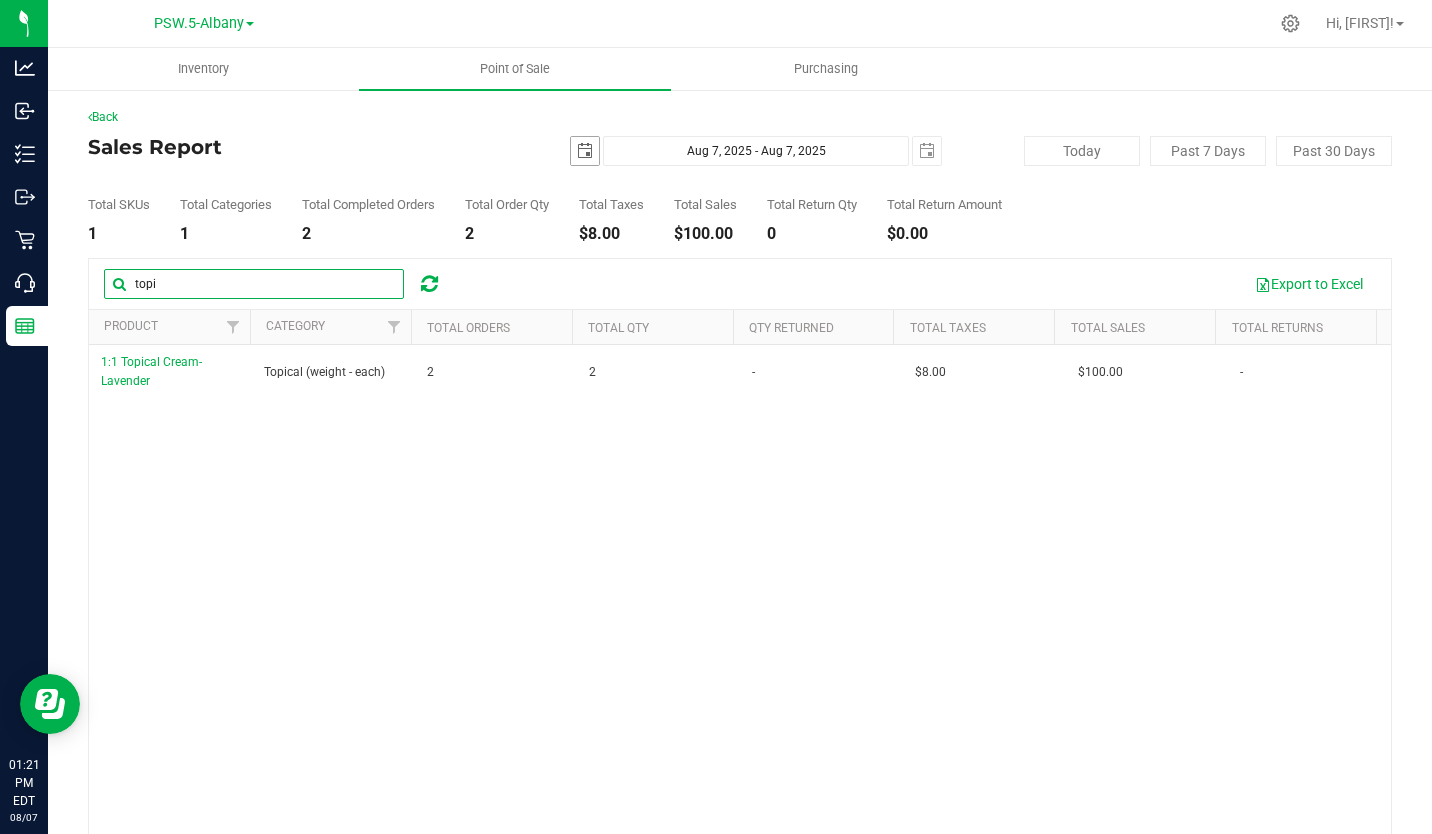 click at bounding box center [585, 151] 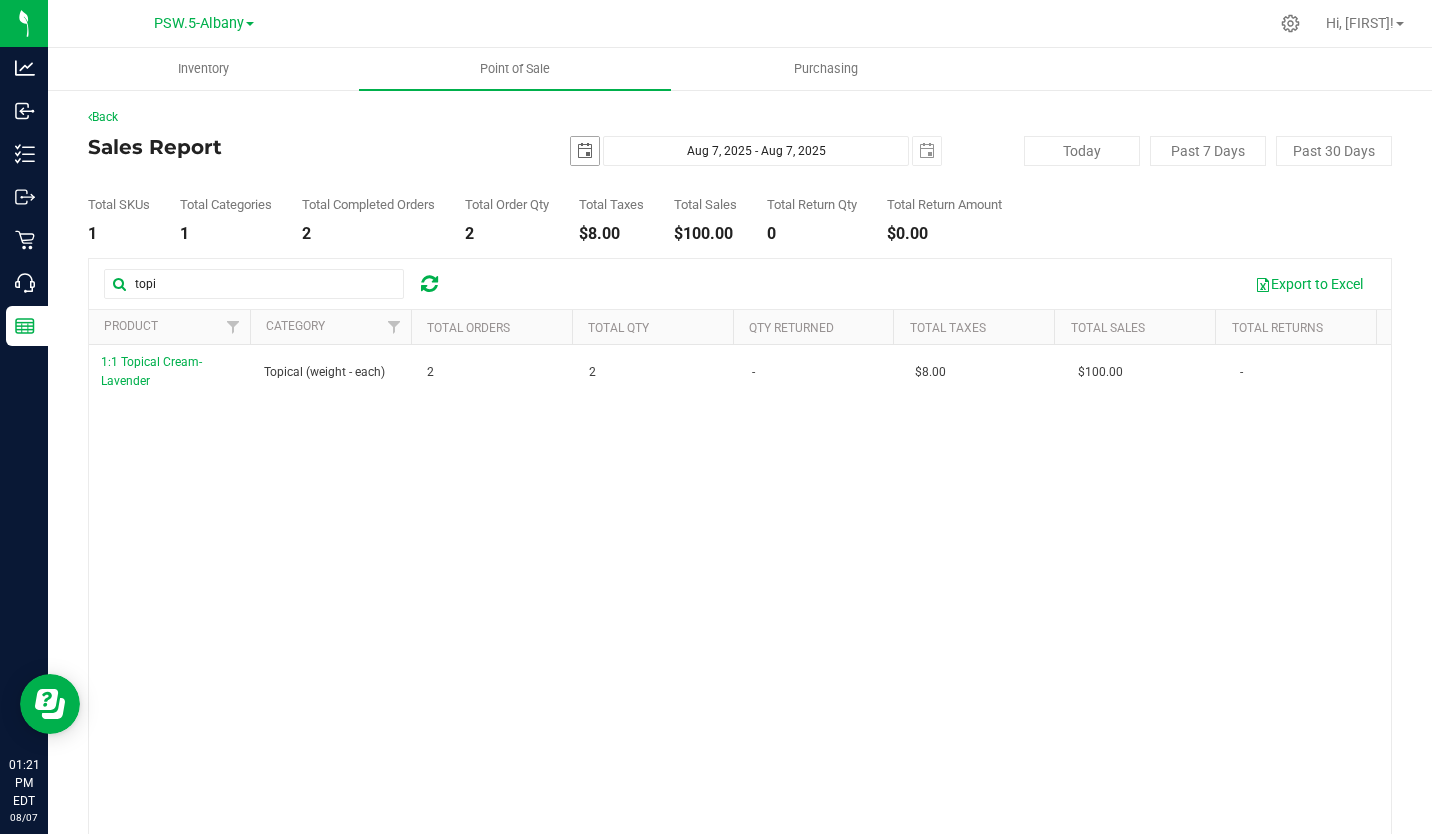 scroll, scrollTop: 0, scrollLeft: 50, axis: horizontal 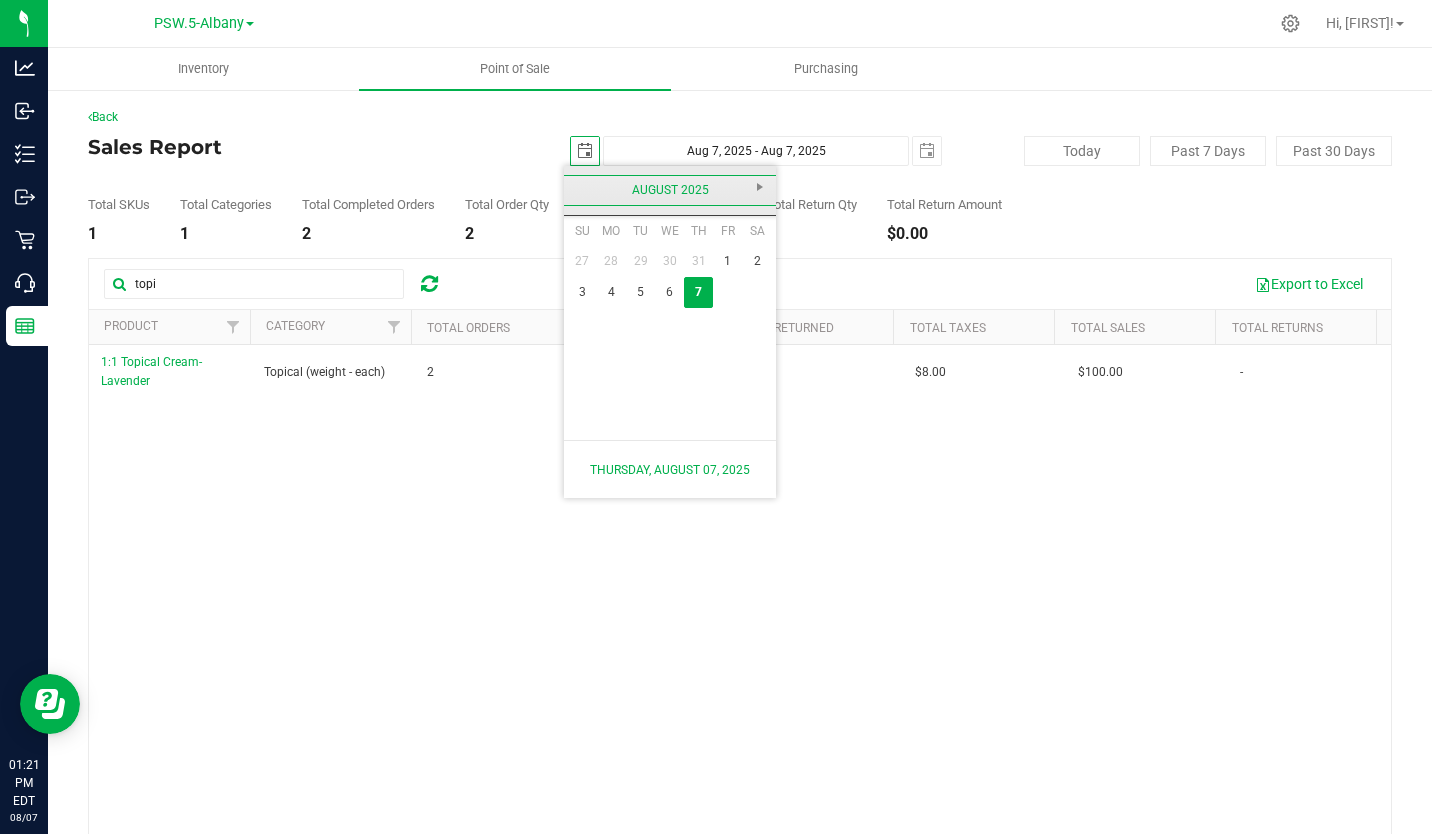 click on "August 2025" at bounding box center [670, 190] 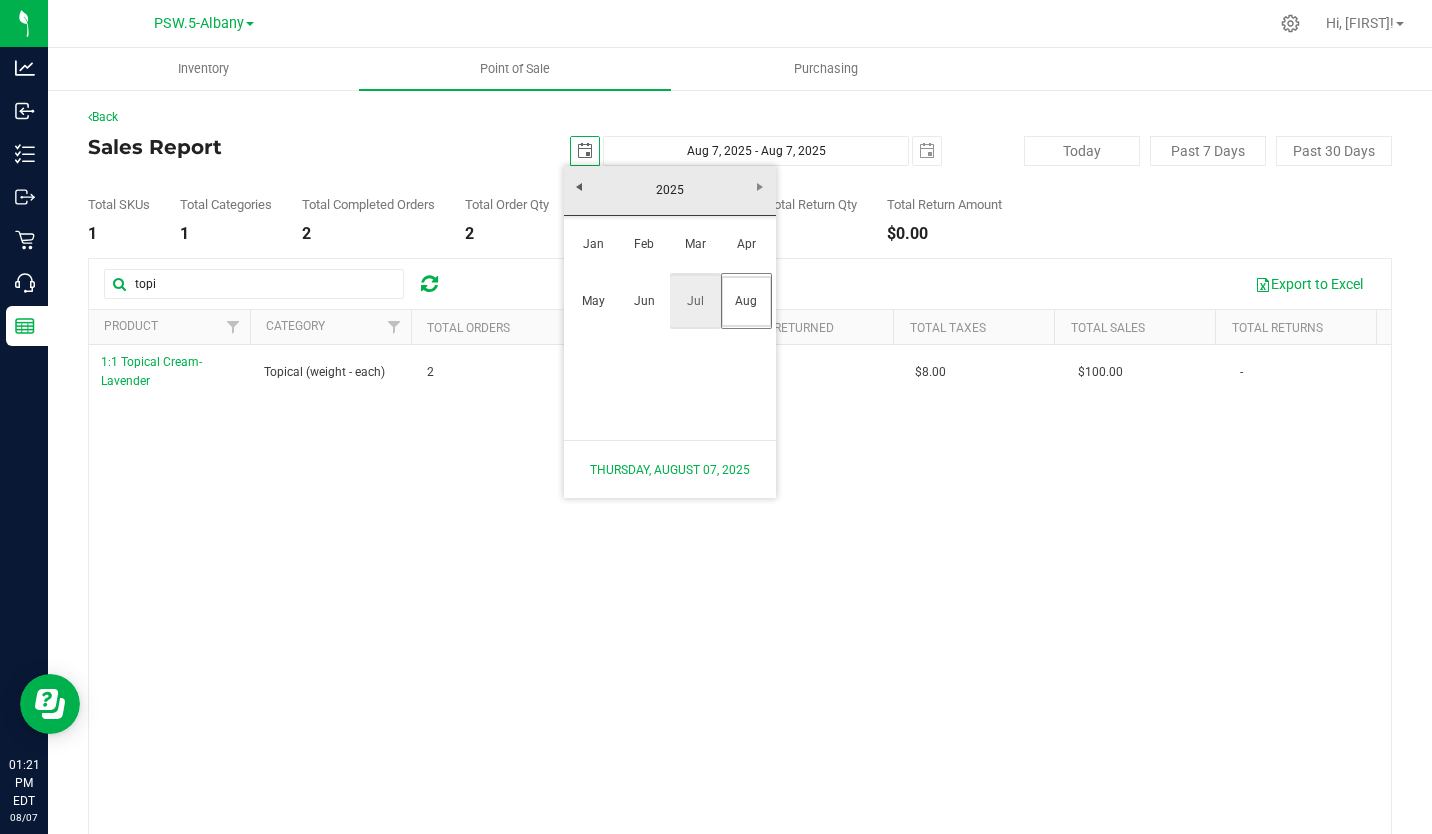 click on "Jul" at bounding box center [695, 301] 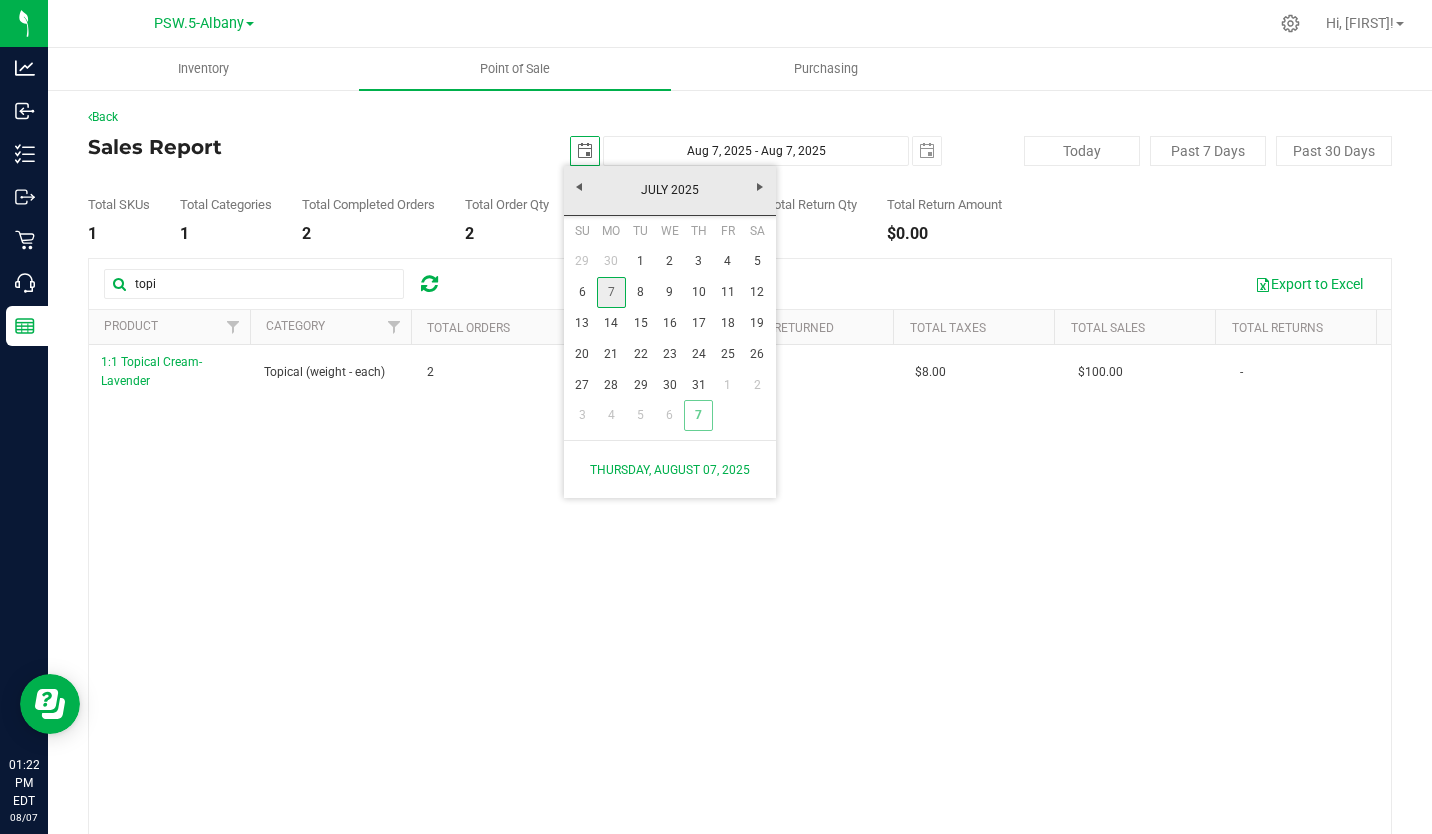 click on "7" at bounding box center [611, 292] 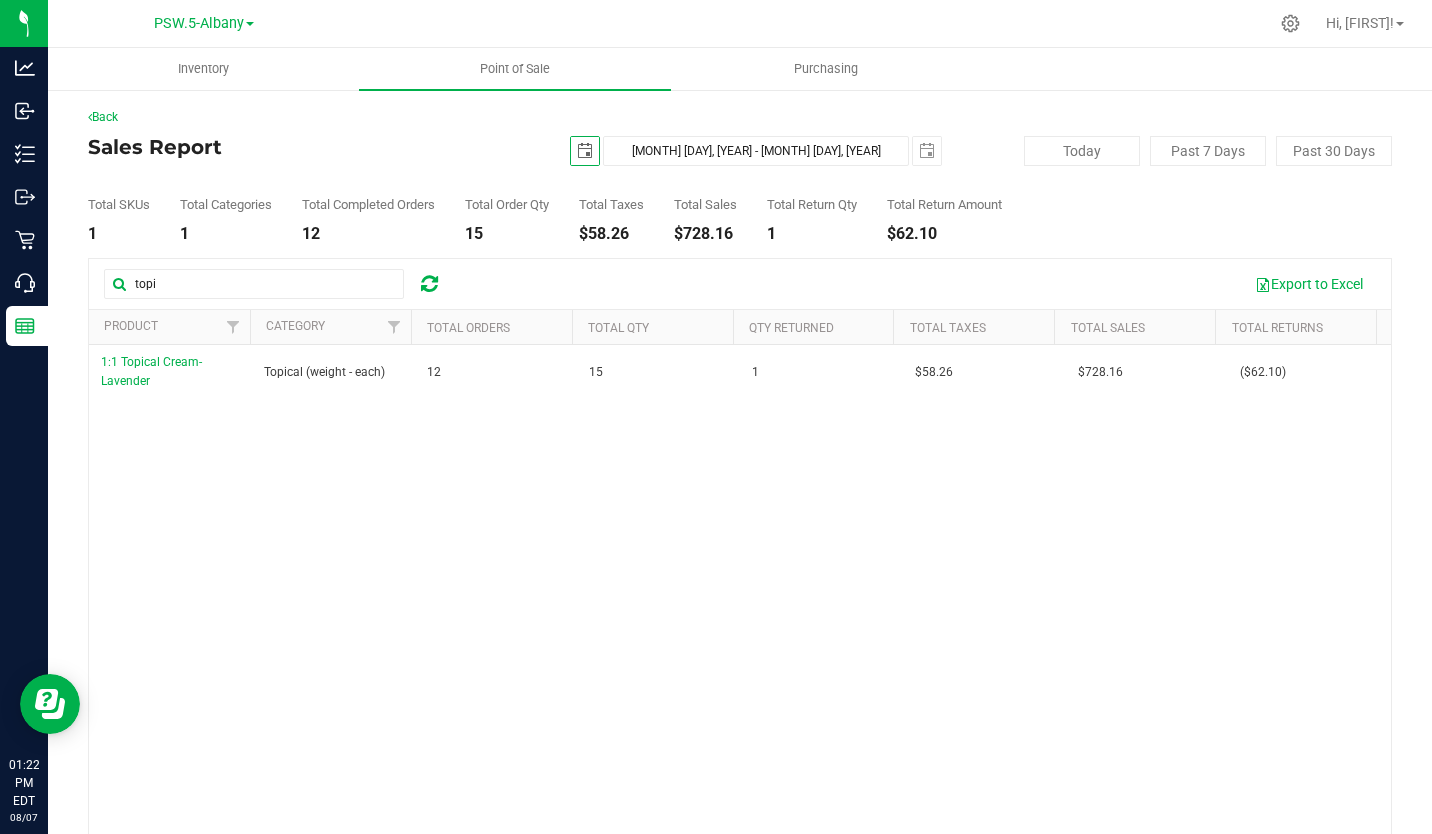 scroll, scrollTop: 0, scrollLeft: 0, axis: both 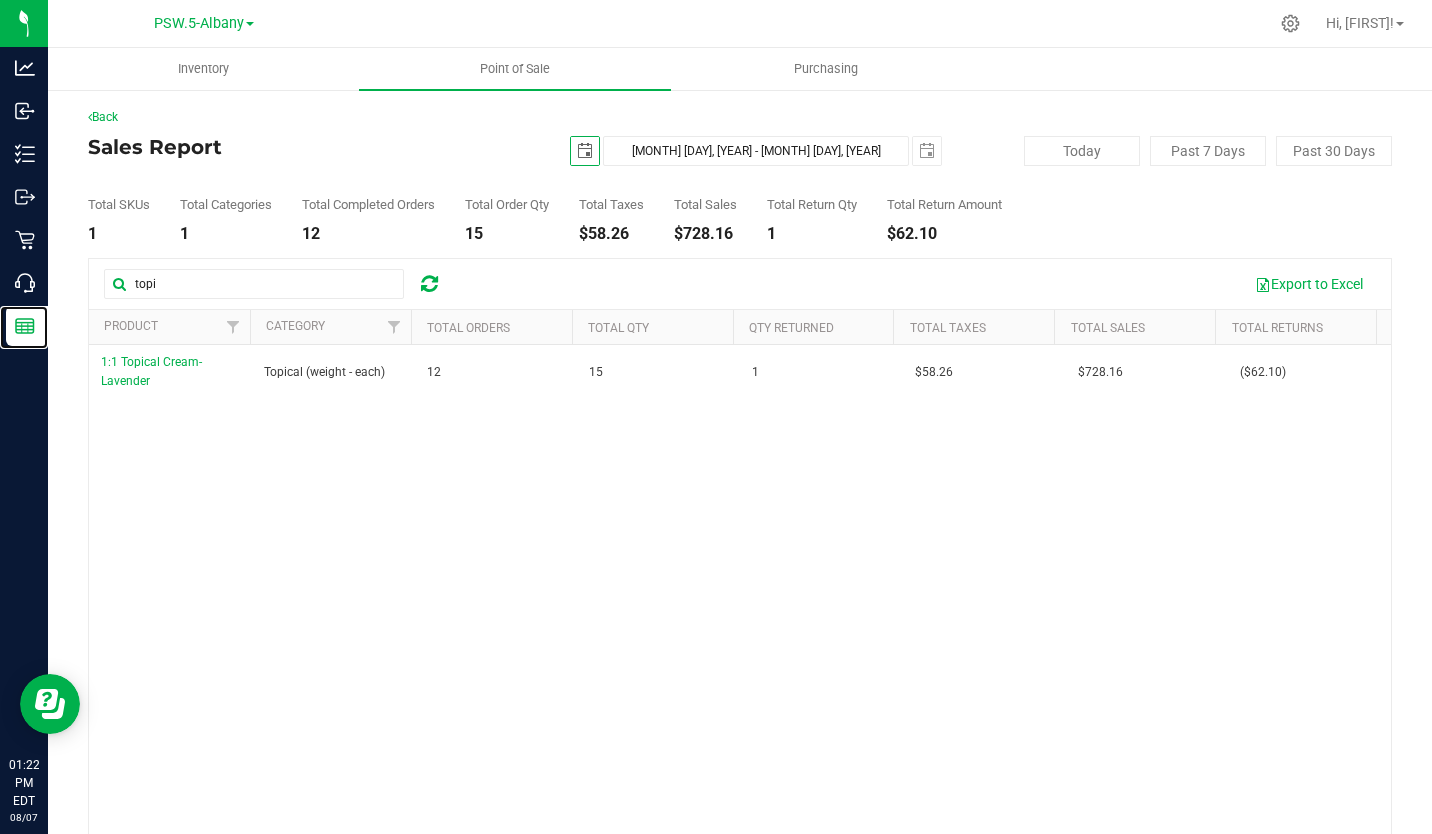 click on "Reports" at bounding box center [0, 0] 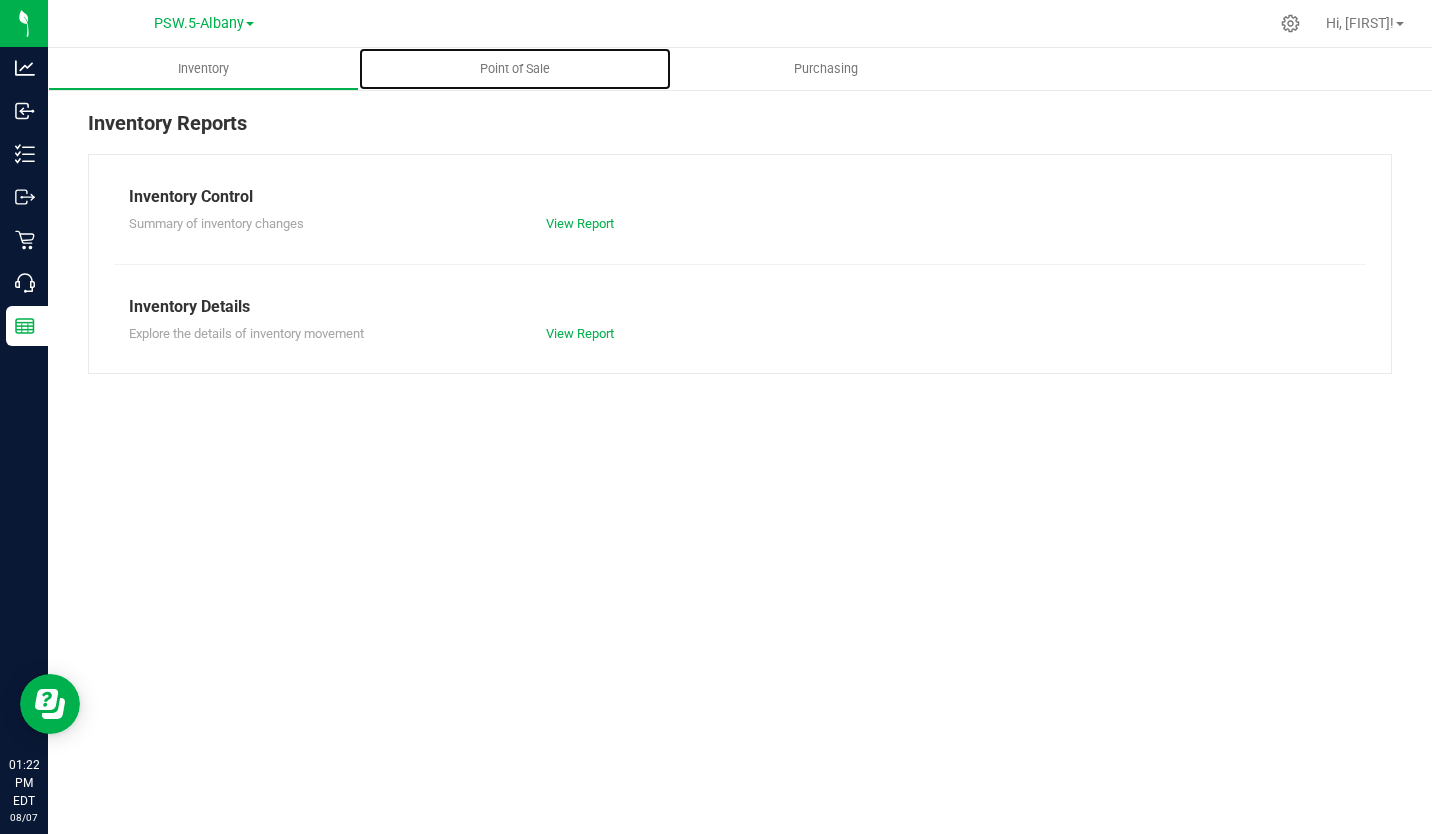 click on "Point of Sale" at bounding box center [515, 69] 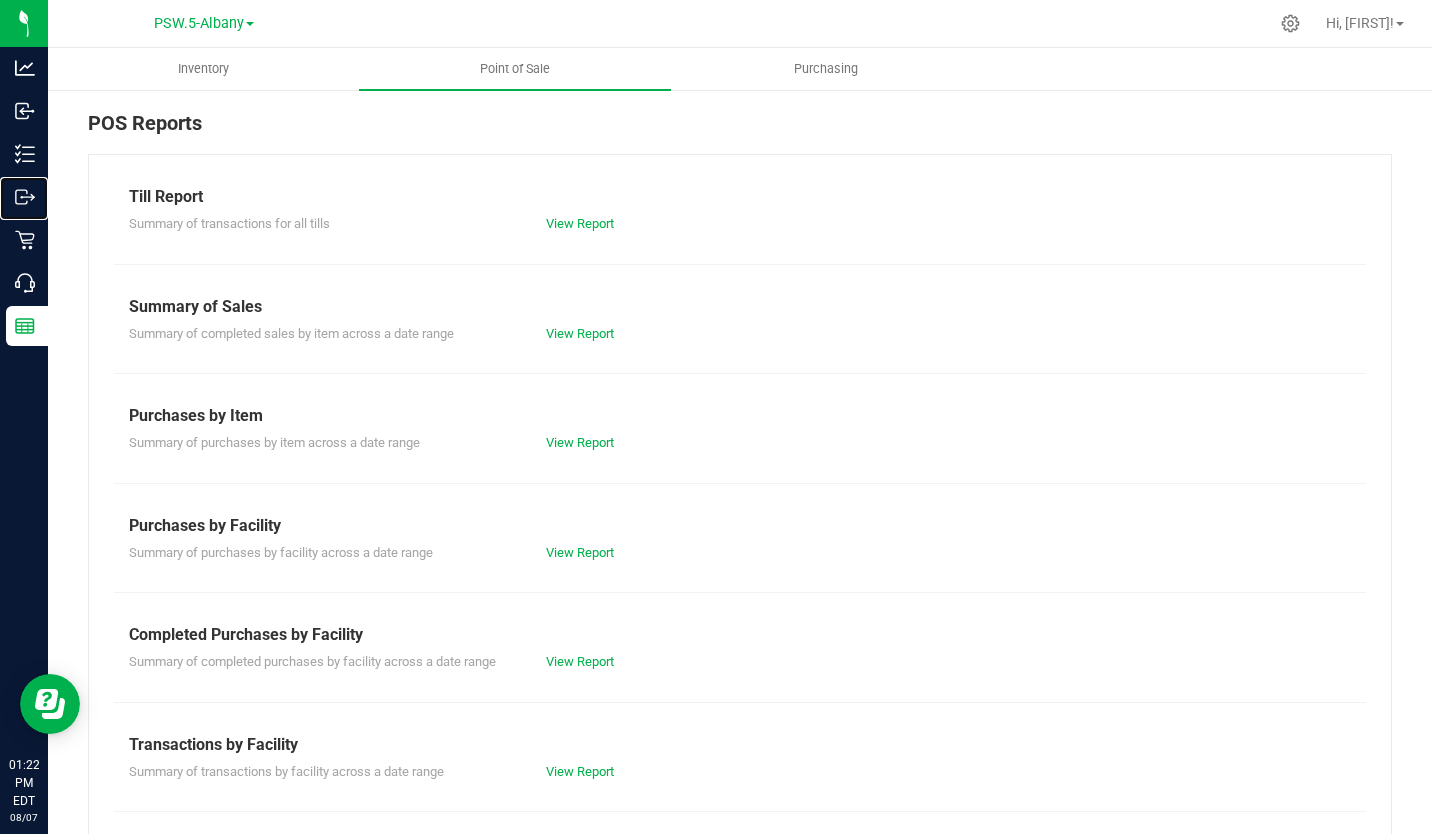 click 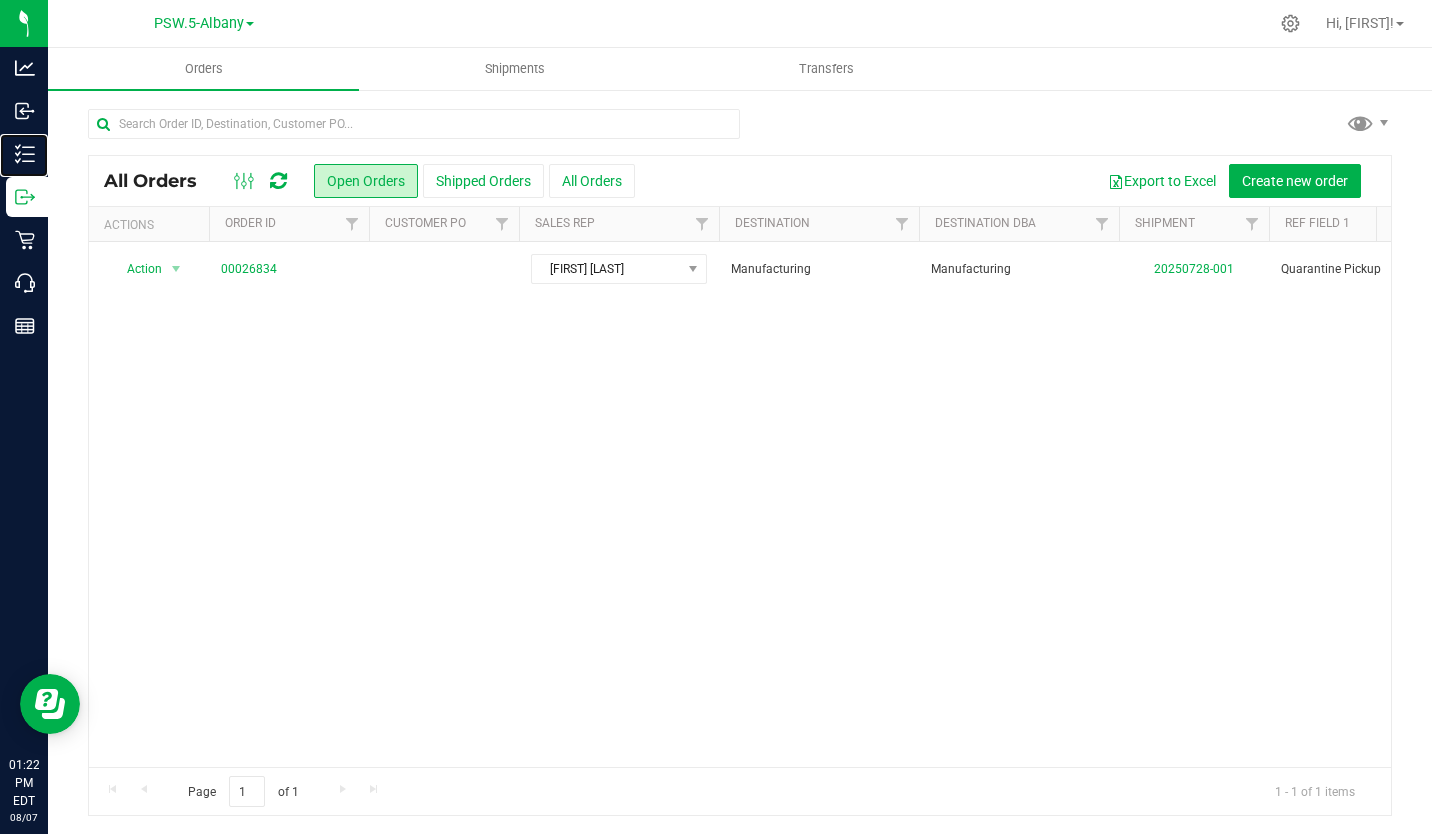 click on "Inventory" at bounding box center (27, 154) 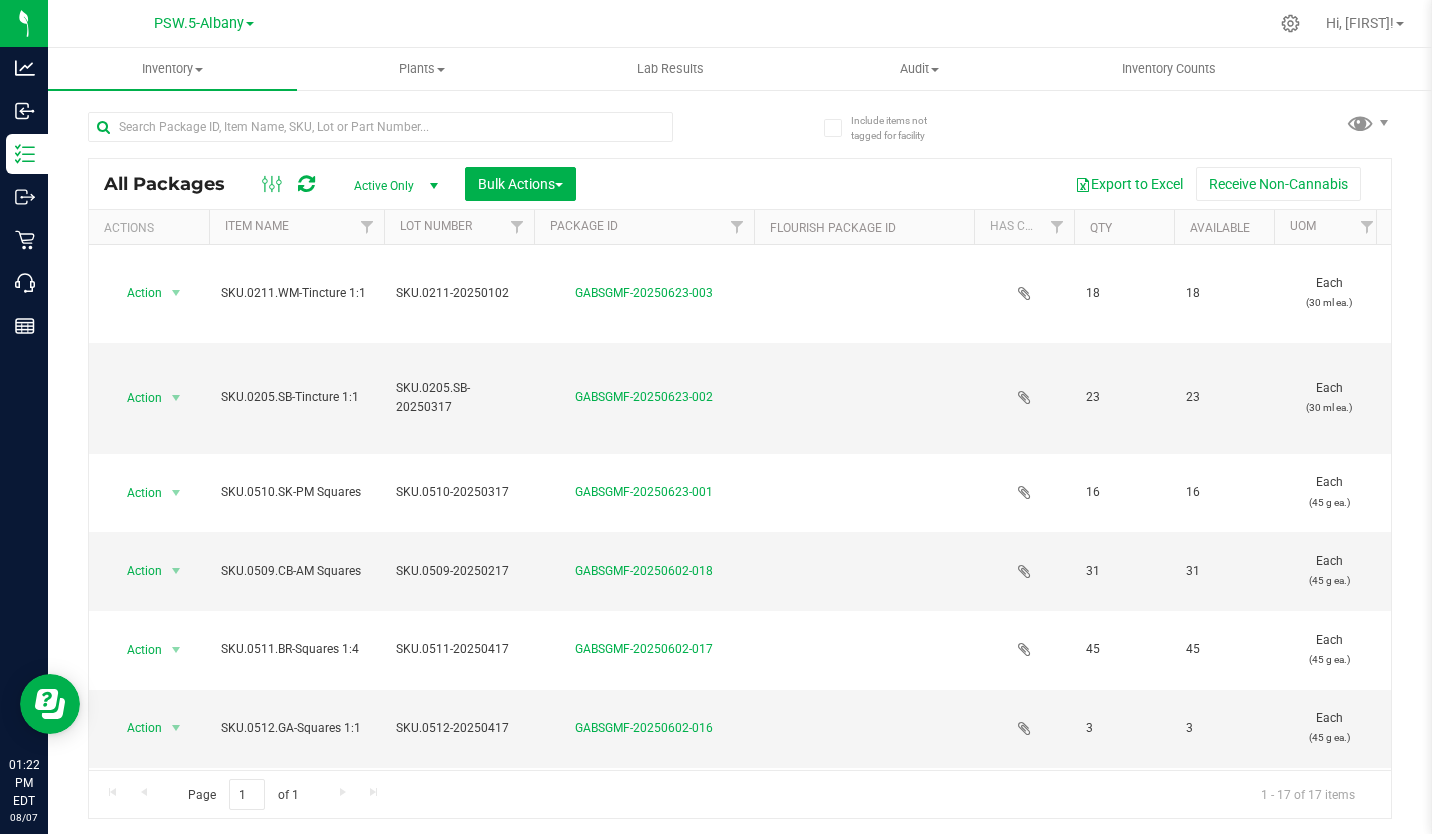 click on "Item Name" at bounding box center (296, 227) 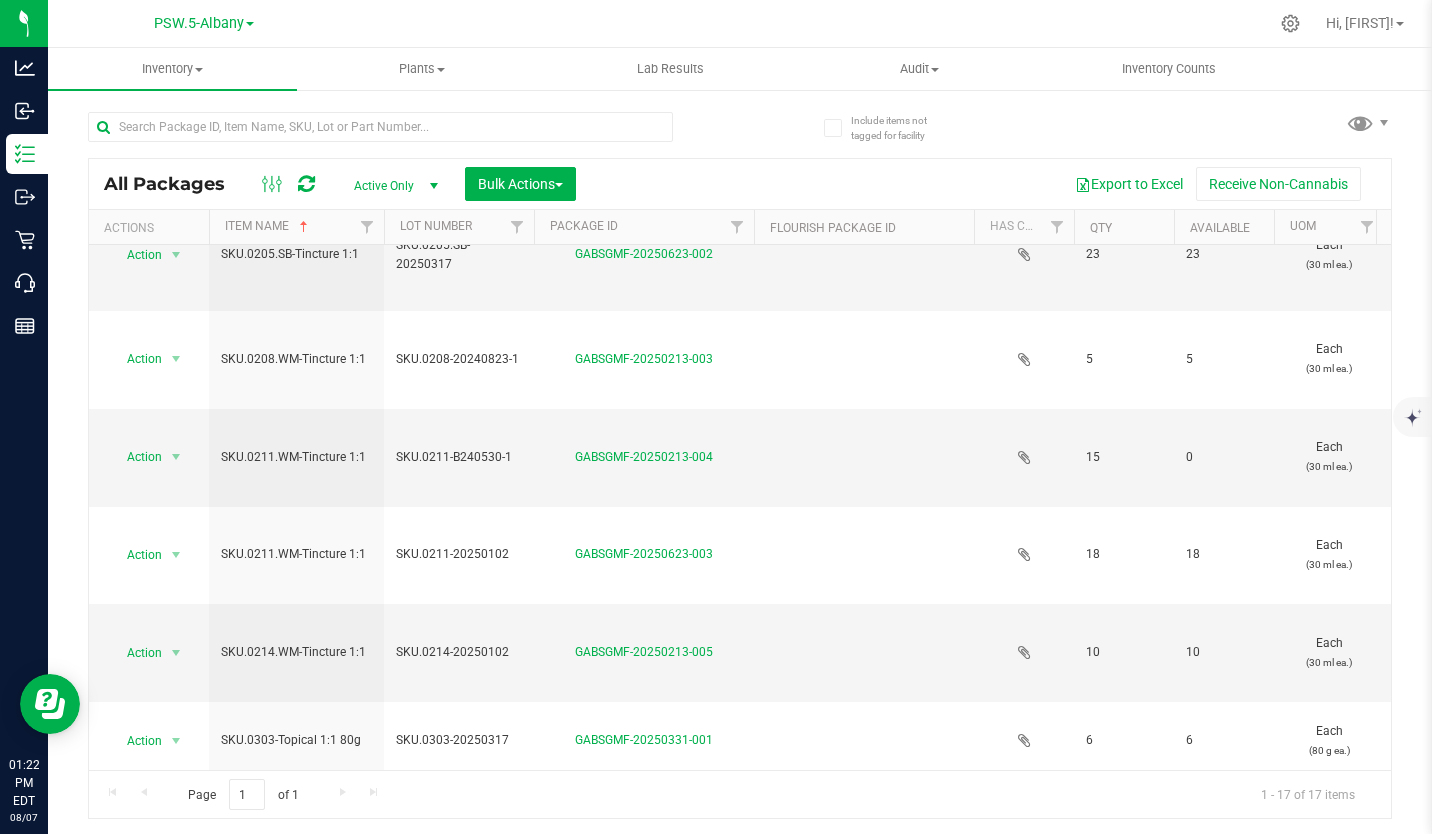 scroll, scrollTop: 156, scrollLeft: 152, axis: both 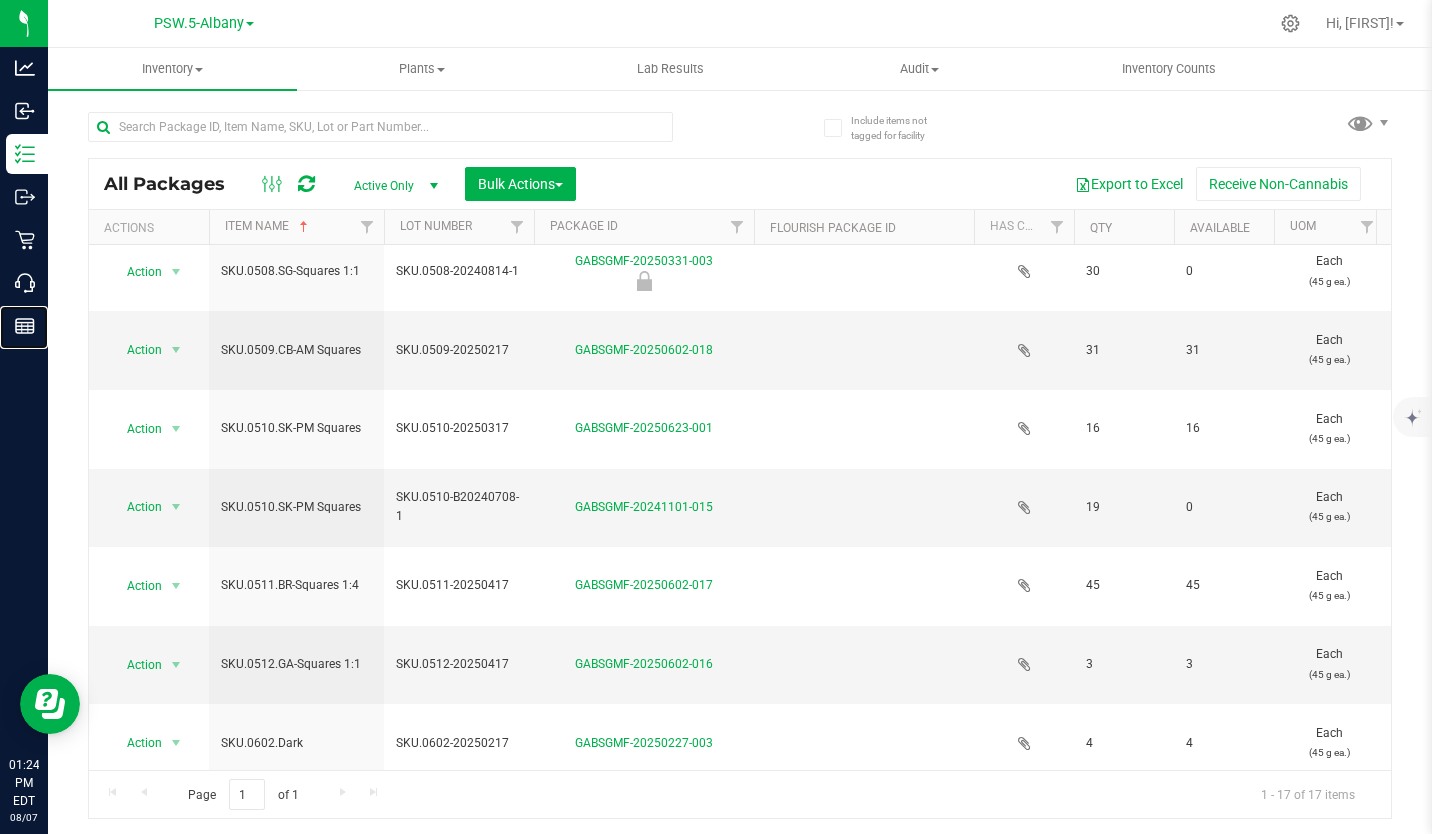 click on "Reports" at bounding box center (0, 0) 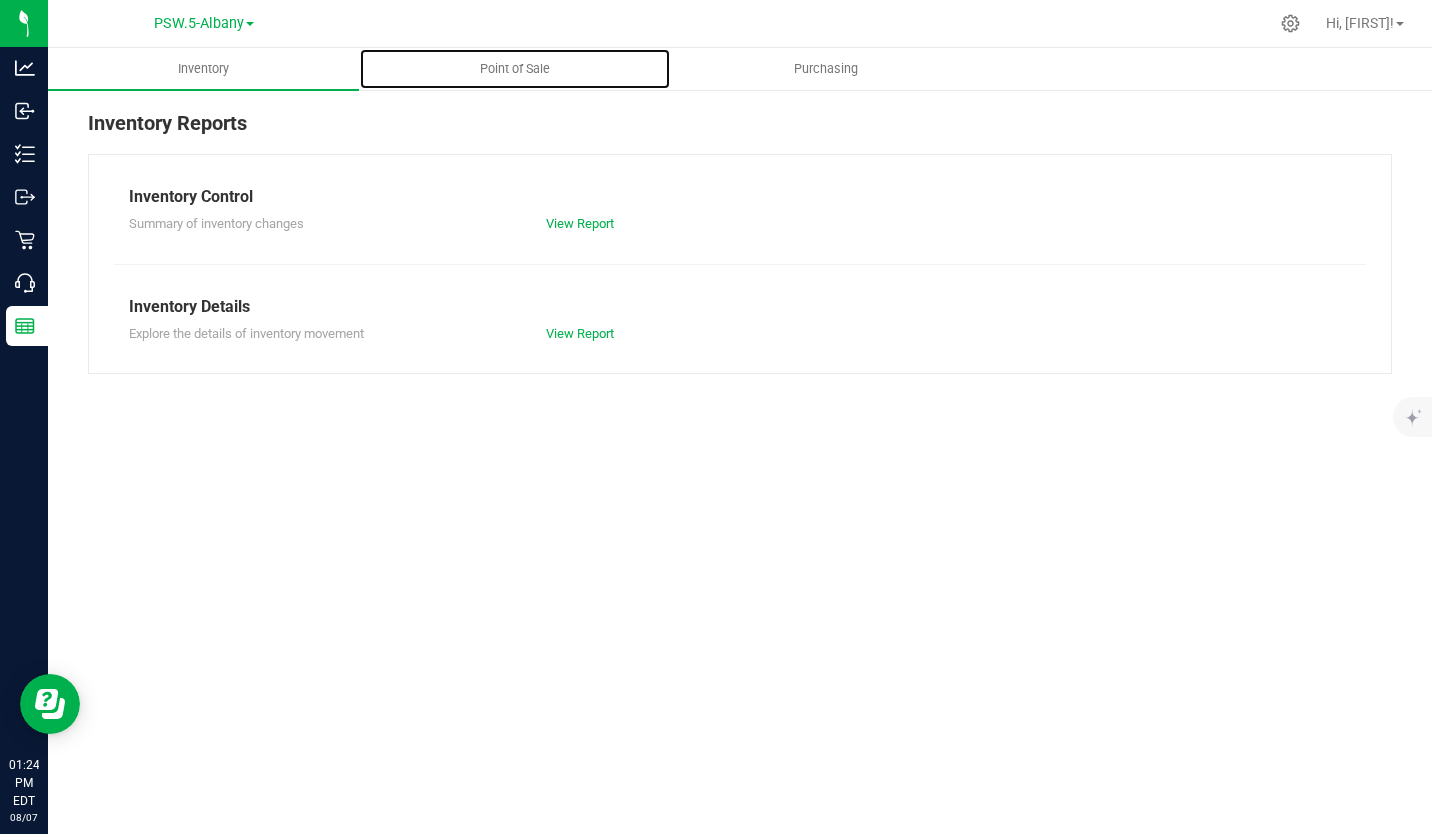 click on "Point of Sale" at bounding box center [515, 69] 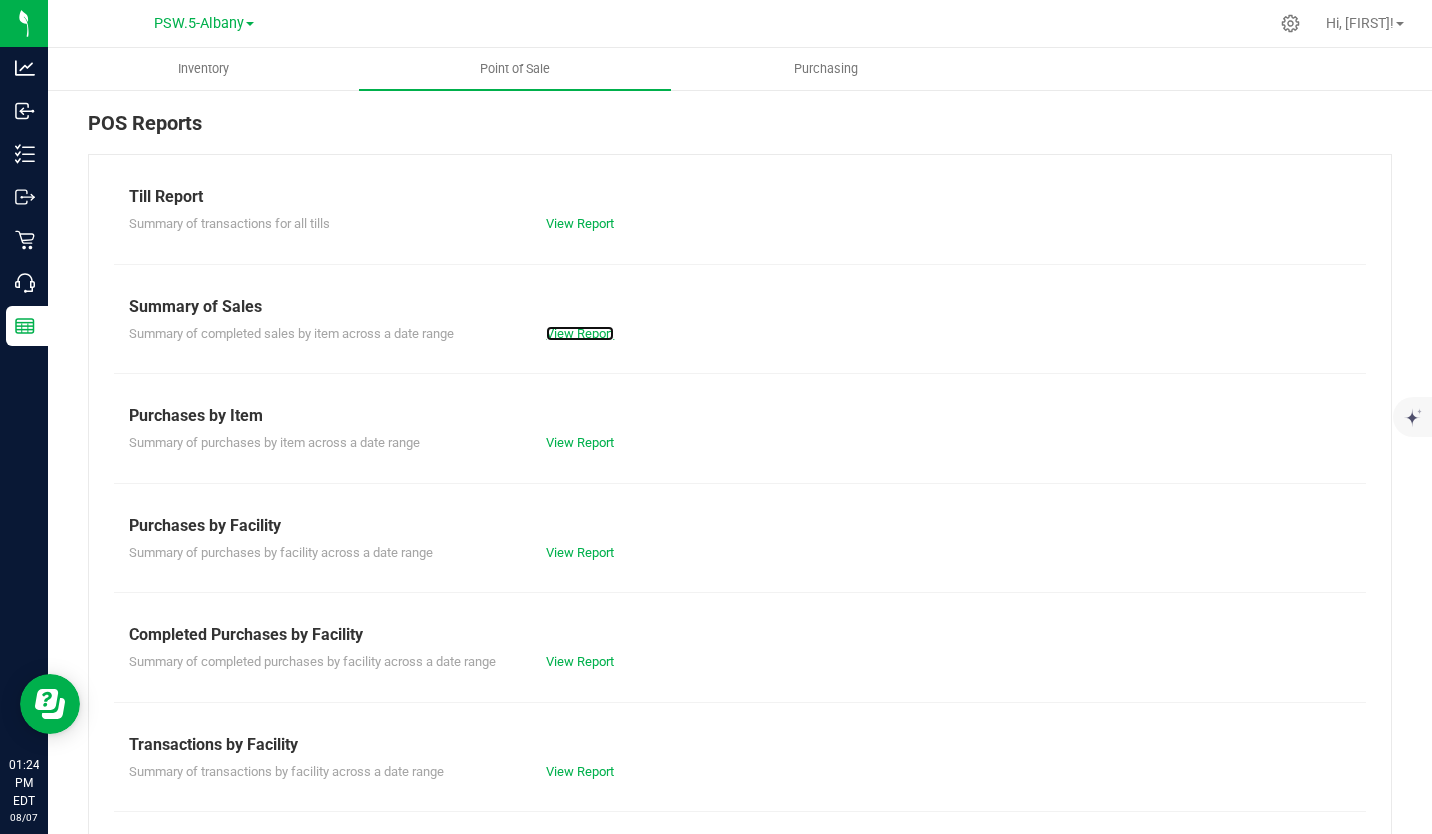 click on "View Report" at bounding box center [580, 333] 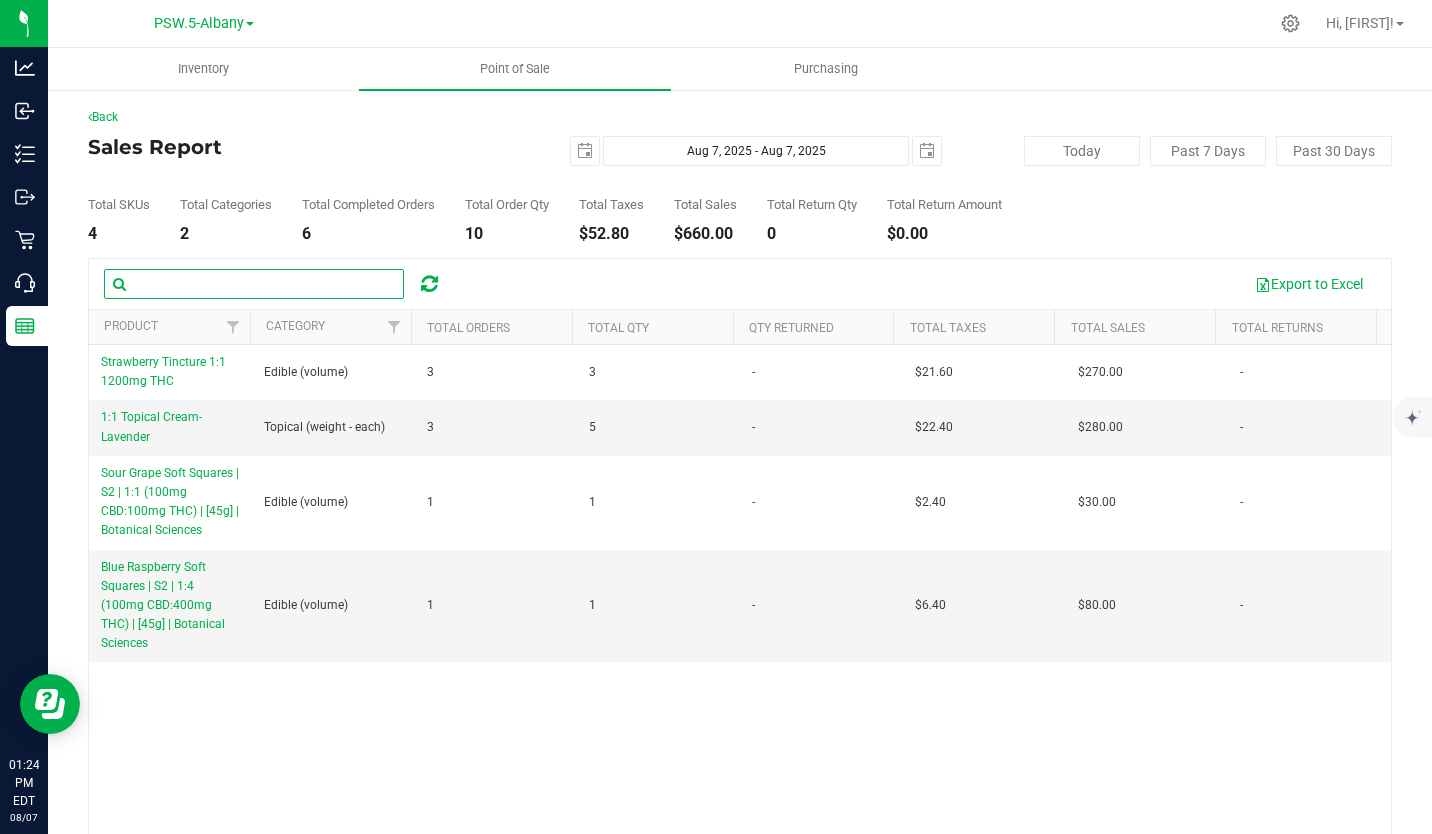 click at bounding box center (254, 284) 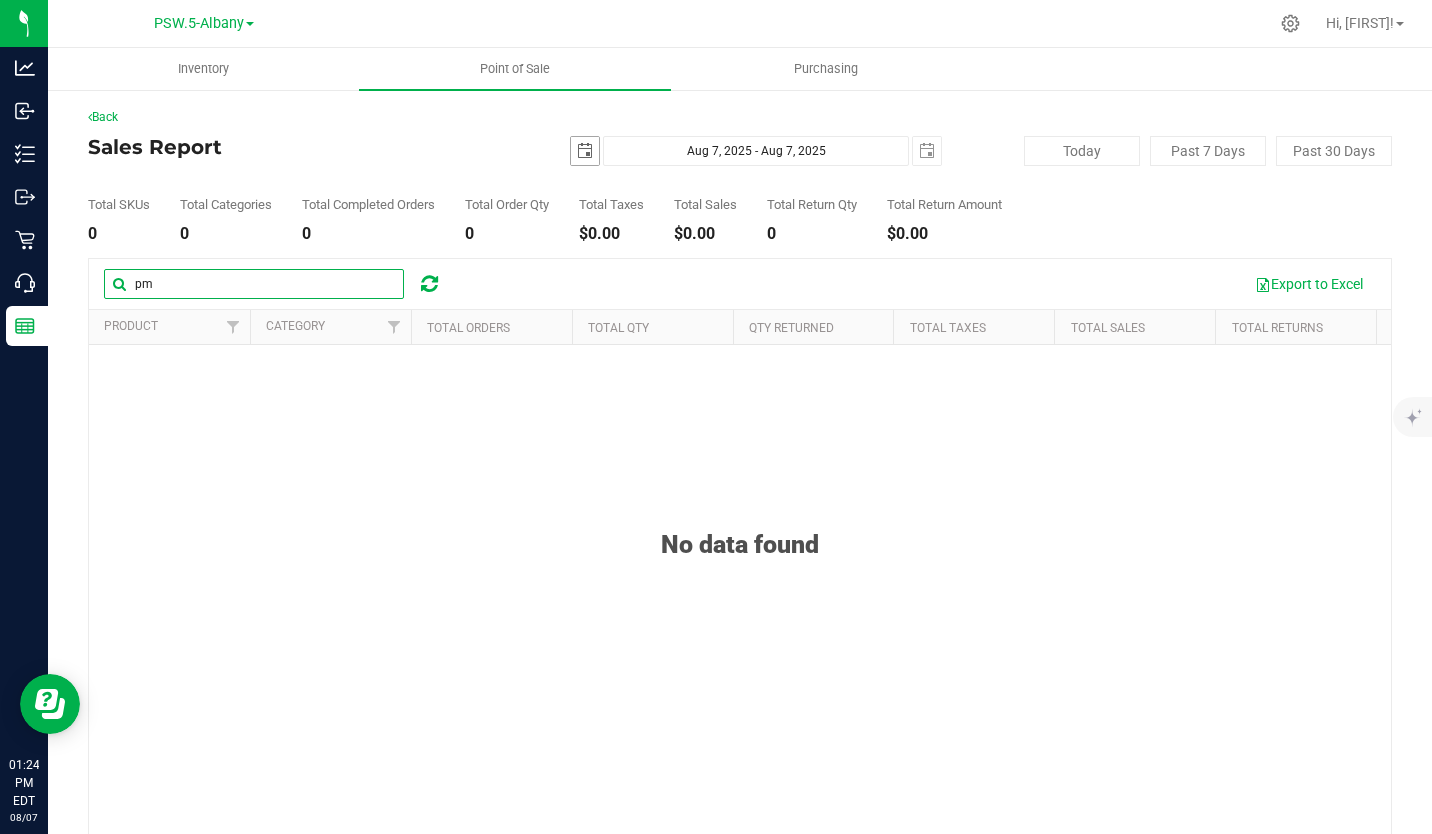 click at bounding box center (585, 151) 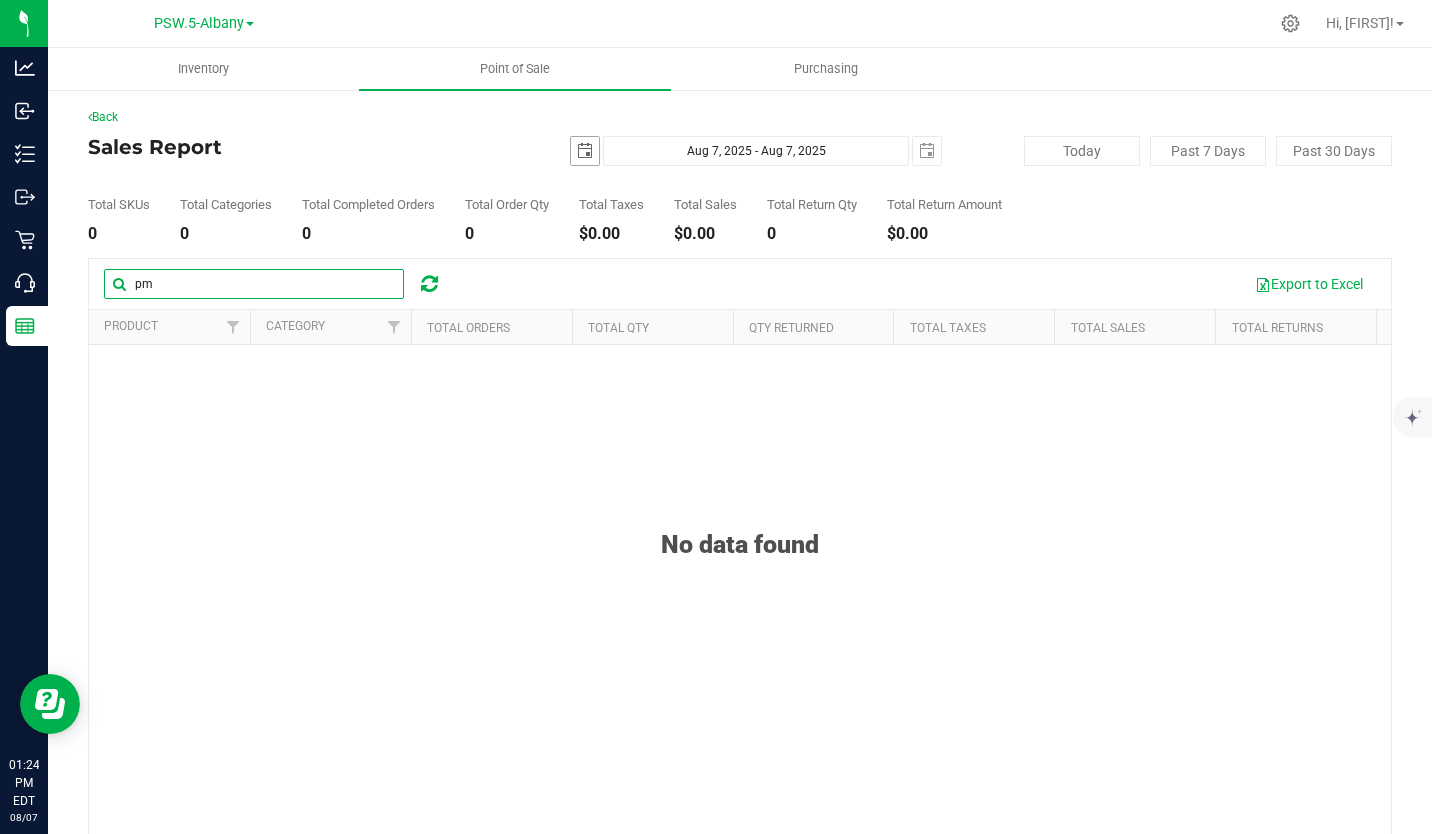 type on "pm" 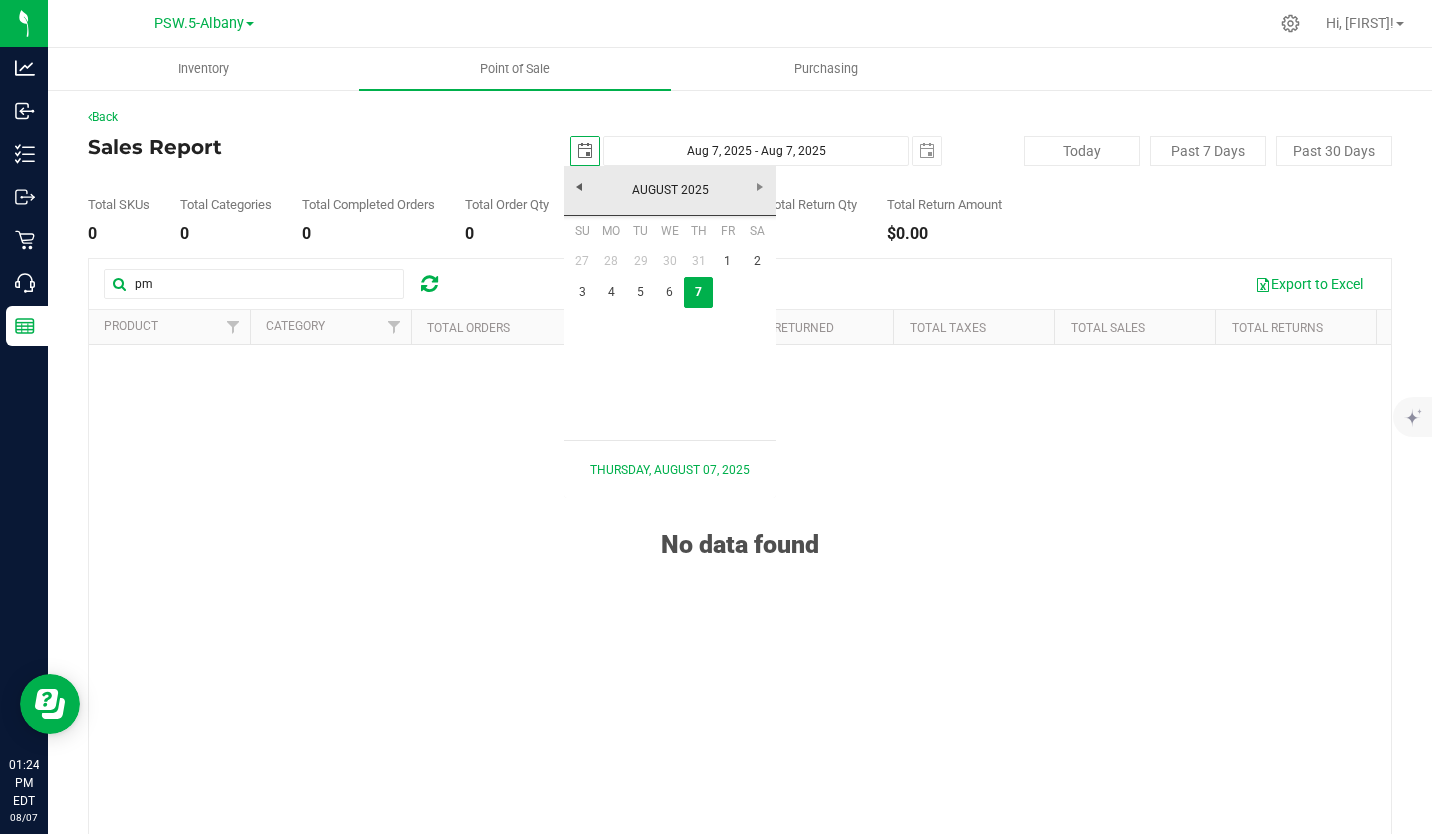 scroll, scrollTop: 0, scrollLeft: 50, axis: horizontal 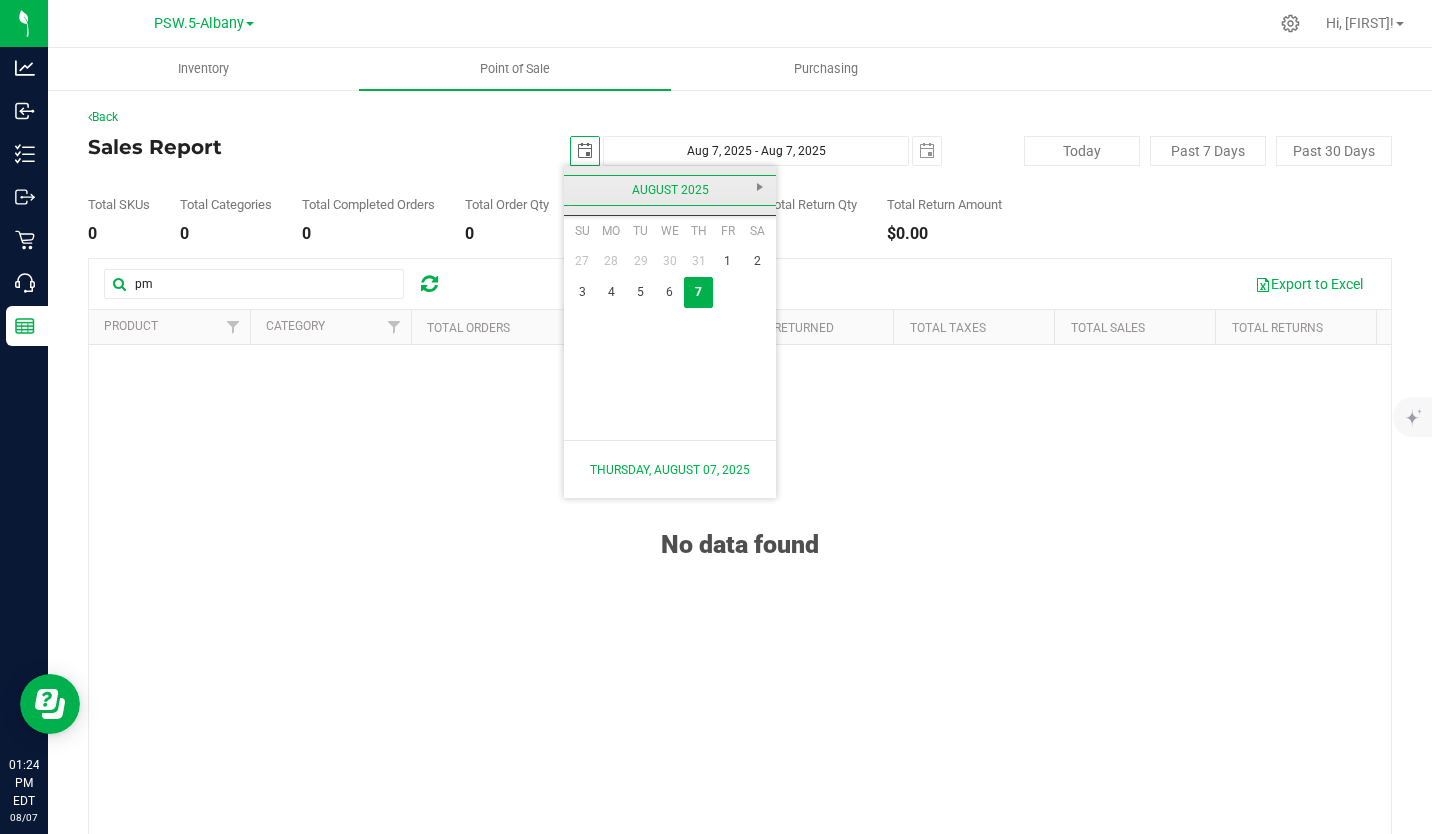 click on "August 2025" at bounding box center [670, 190] 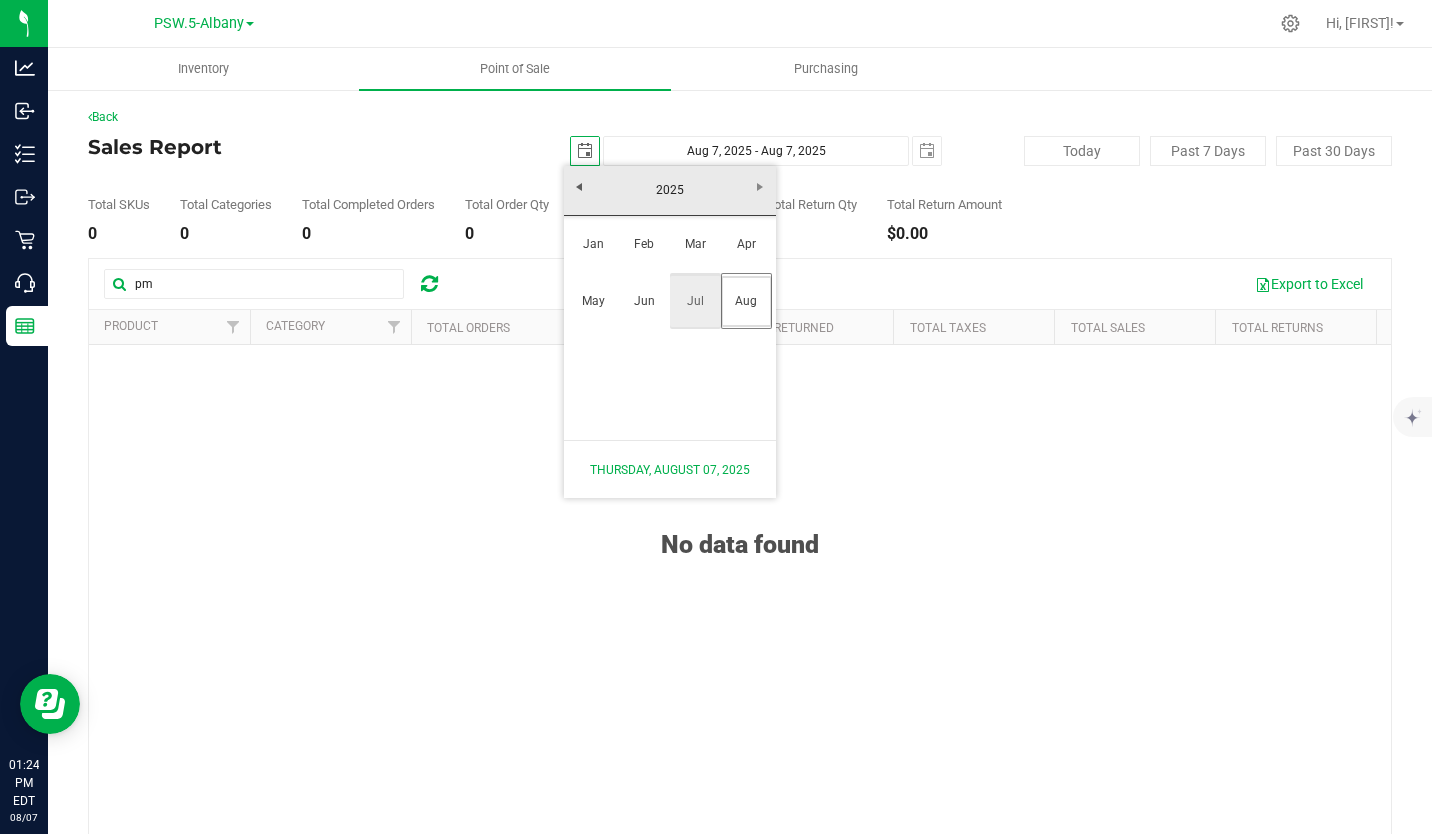 click on "Jul" at bounding box center [695, 301] 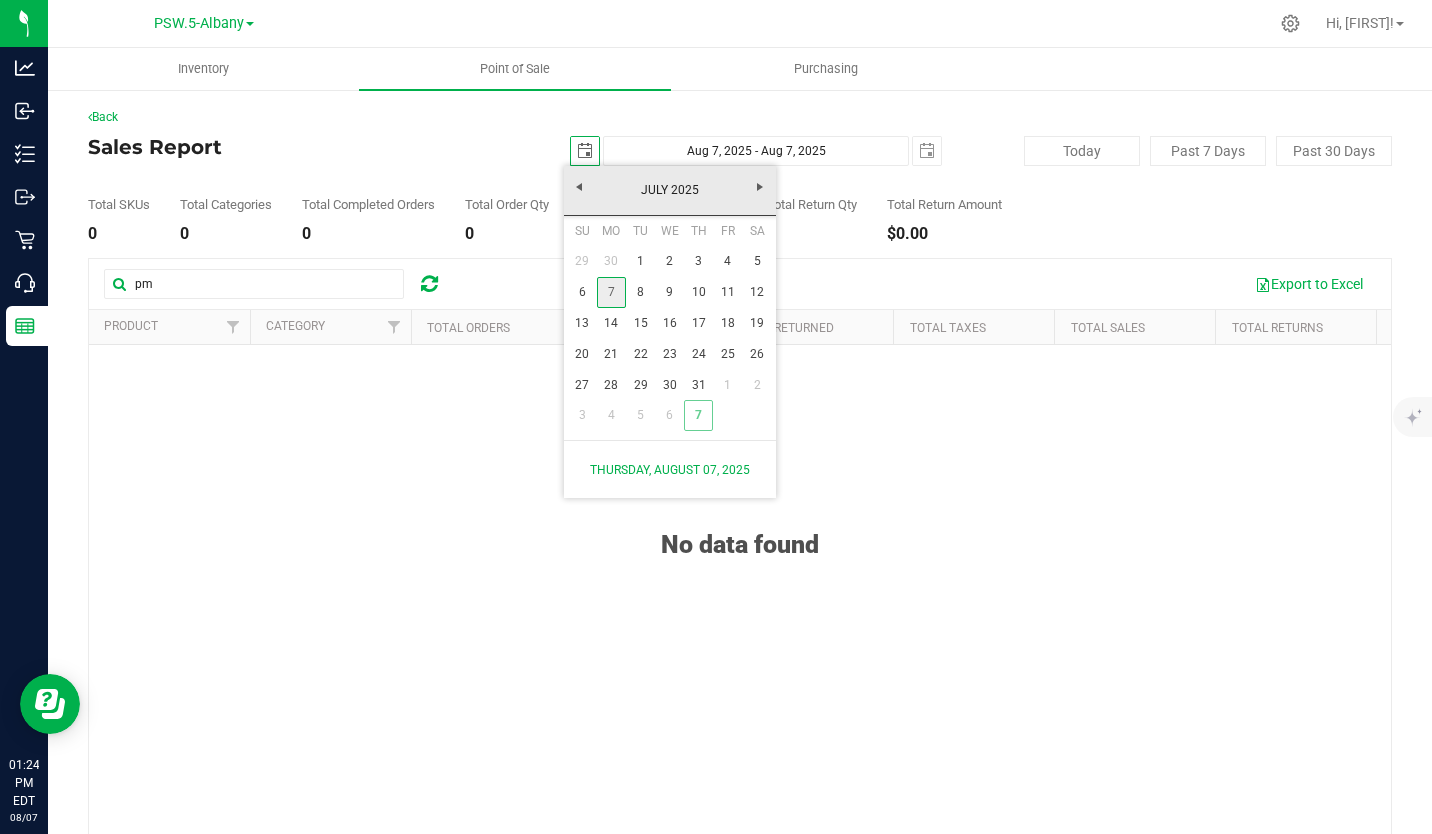 click on "7" at bounding box center [611, 292] 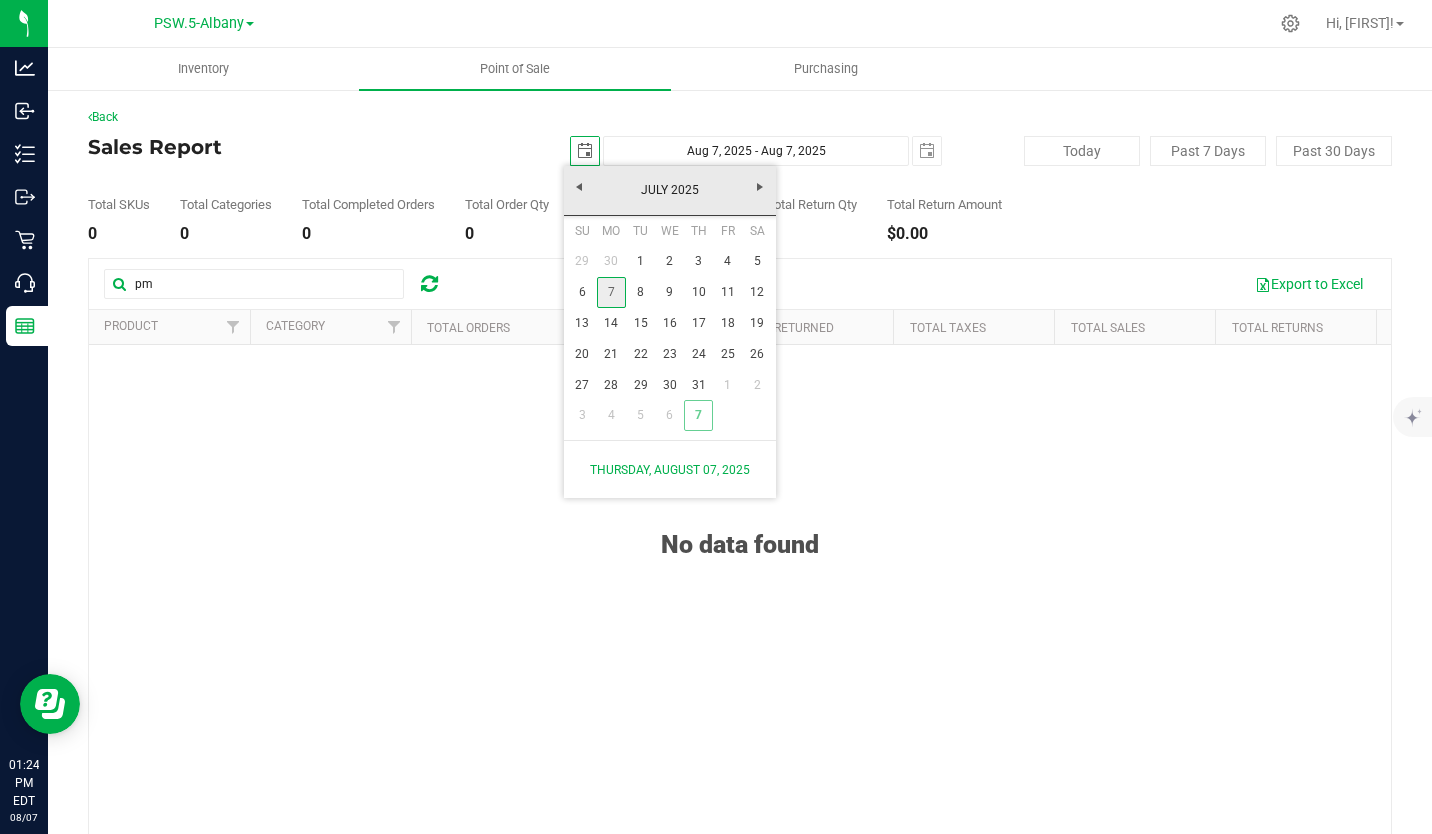 type on "2025-07-07" 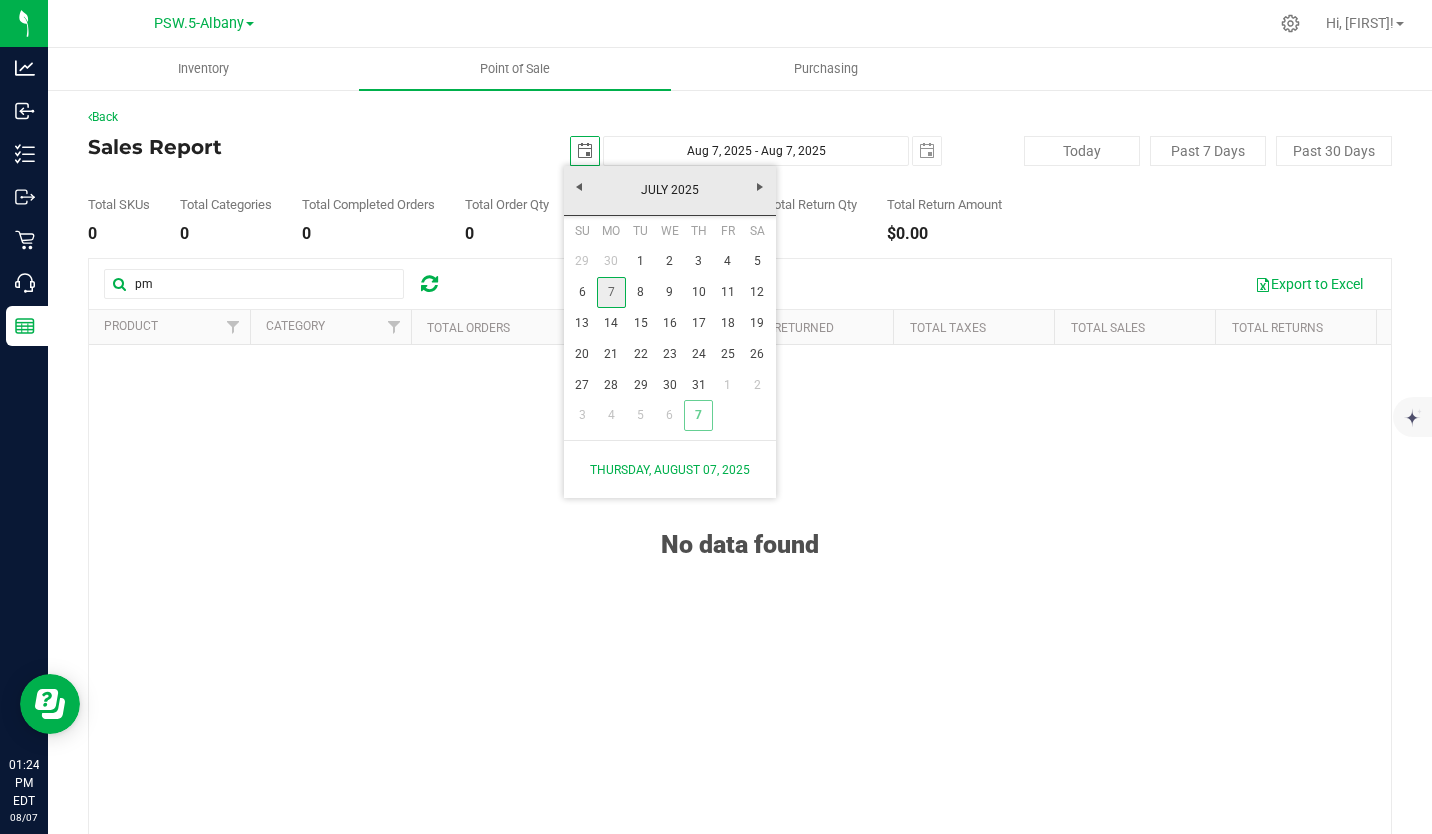 type on "[MONTH] [DAY], [YEAR] - [MONTH] [DAY], [YEAR]" 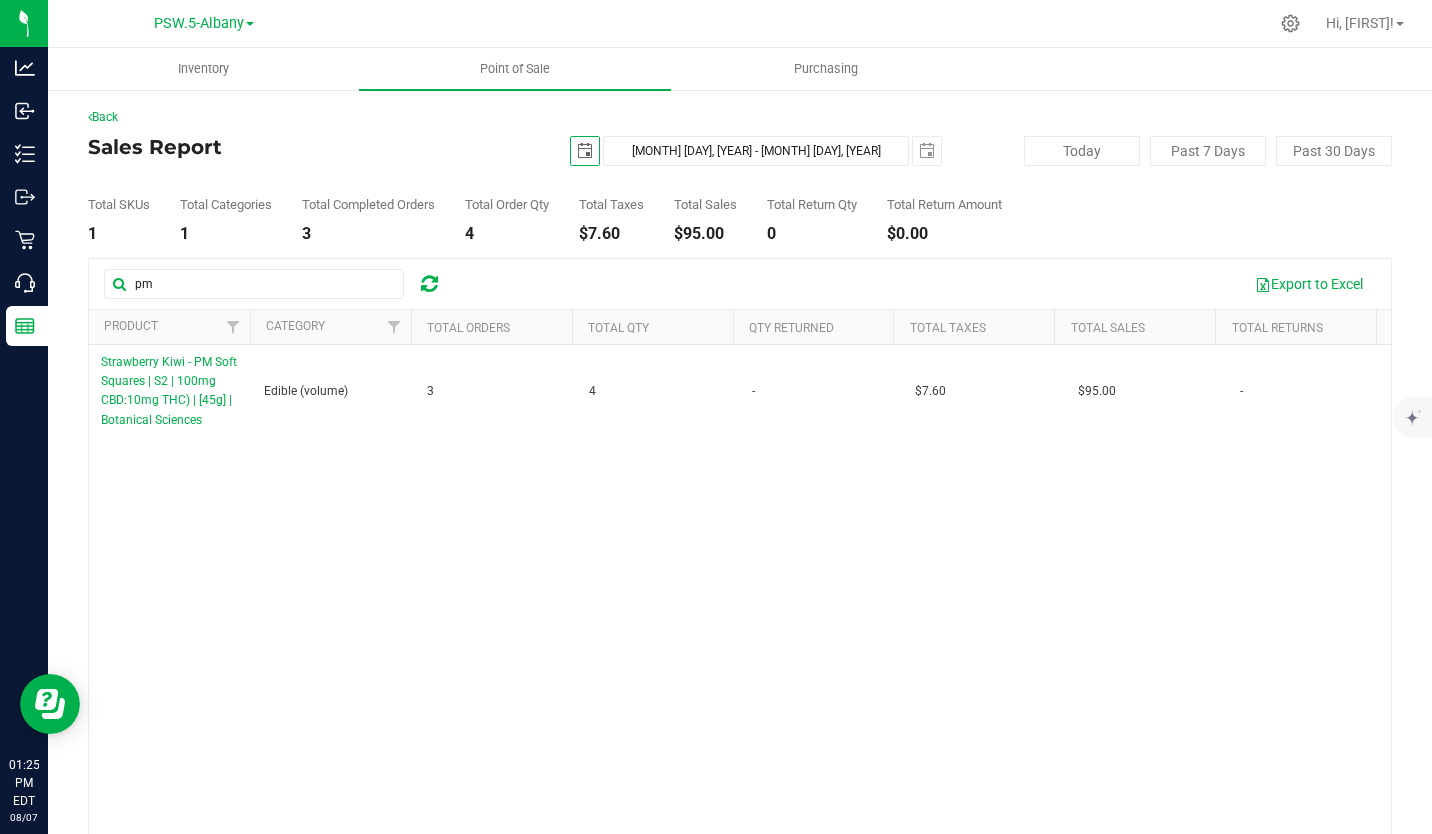 scroll, scrollTop: 0, scrollLeft: 0, axis: both 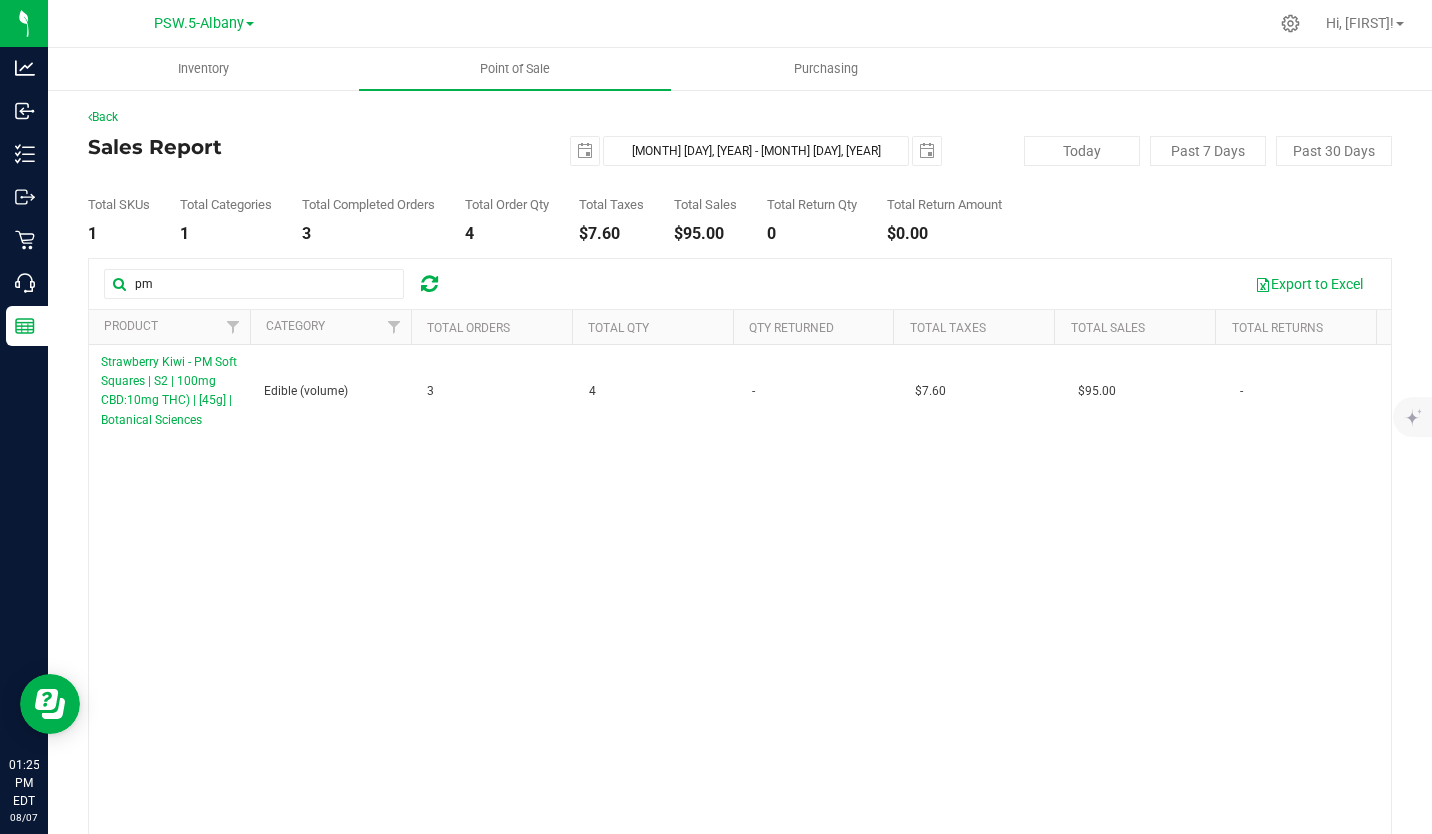 click at bounding box center [0, 0] 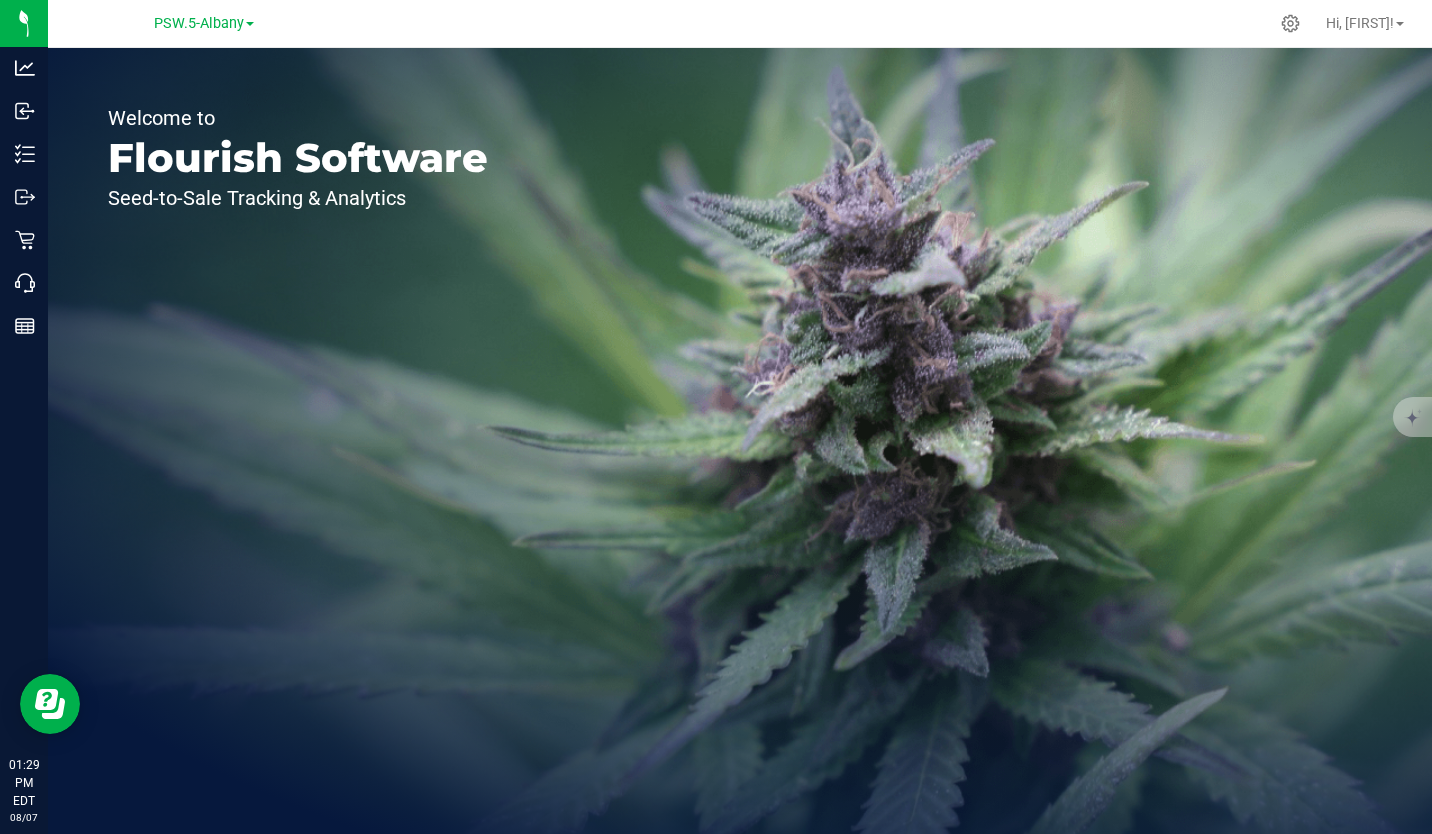 click 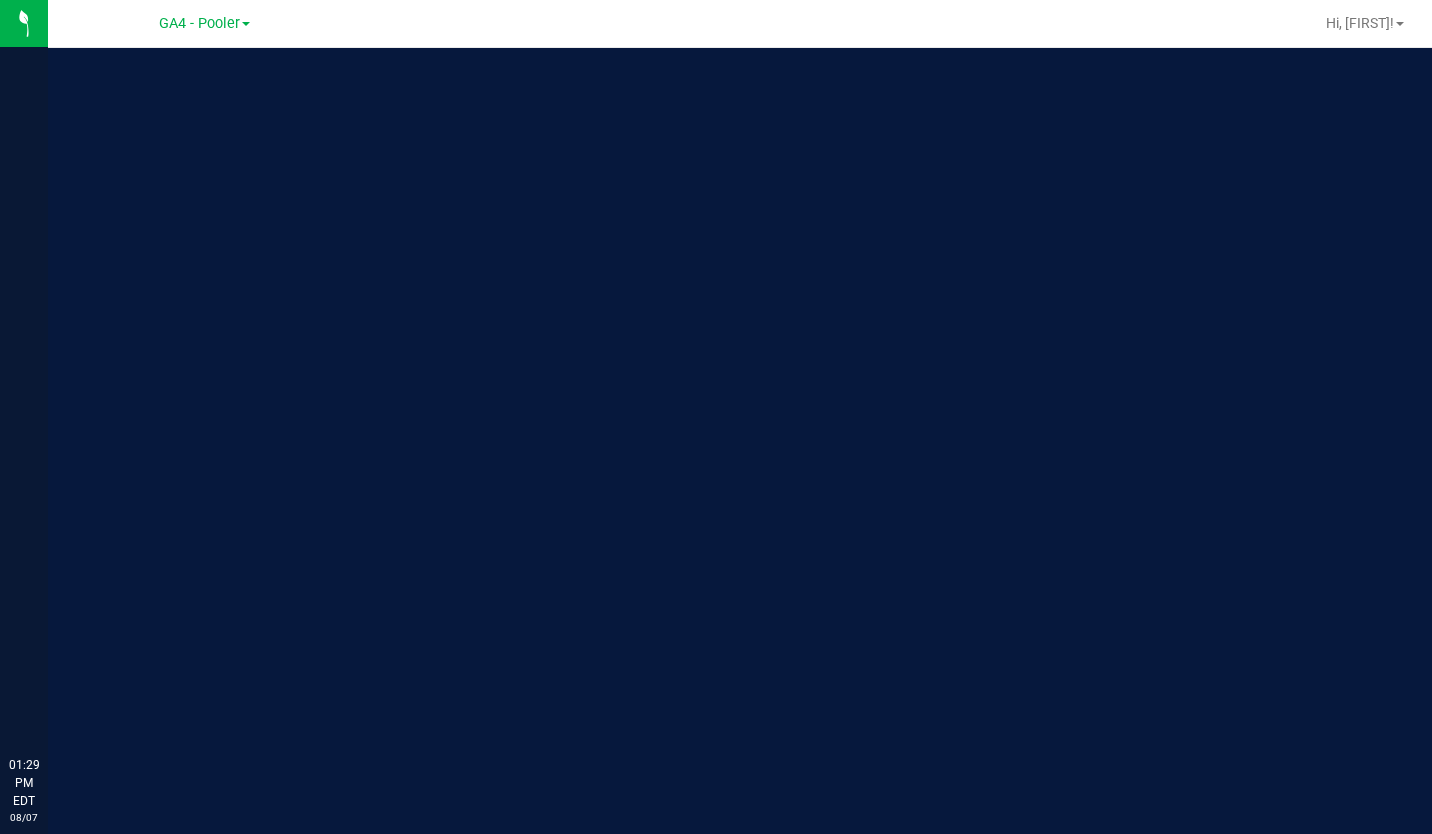 scroll, scrollTop: 0, scrollLeft: 0, axis: both 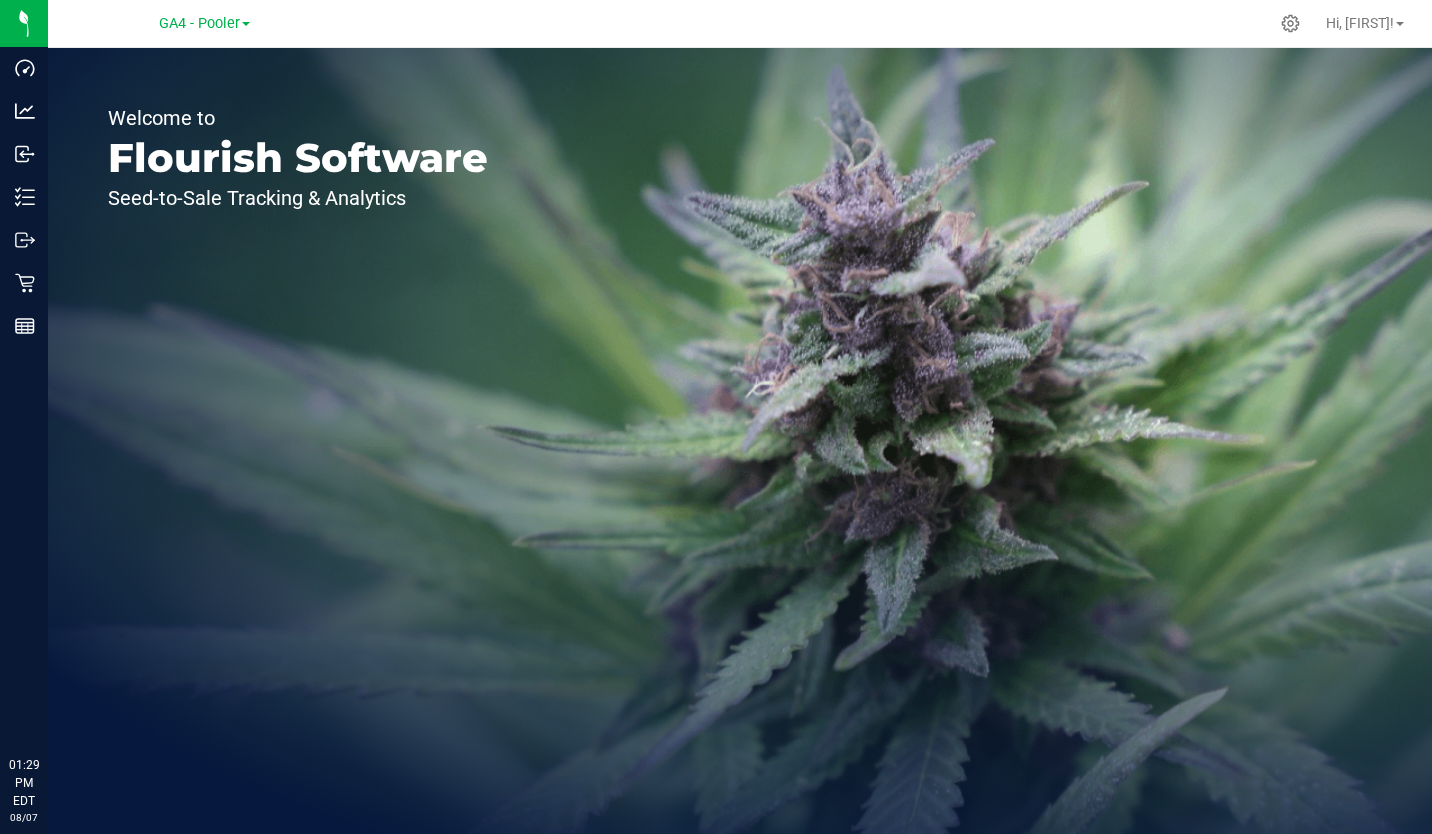 click 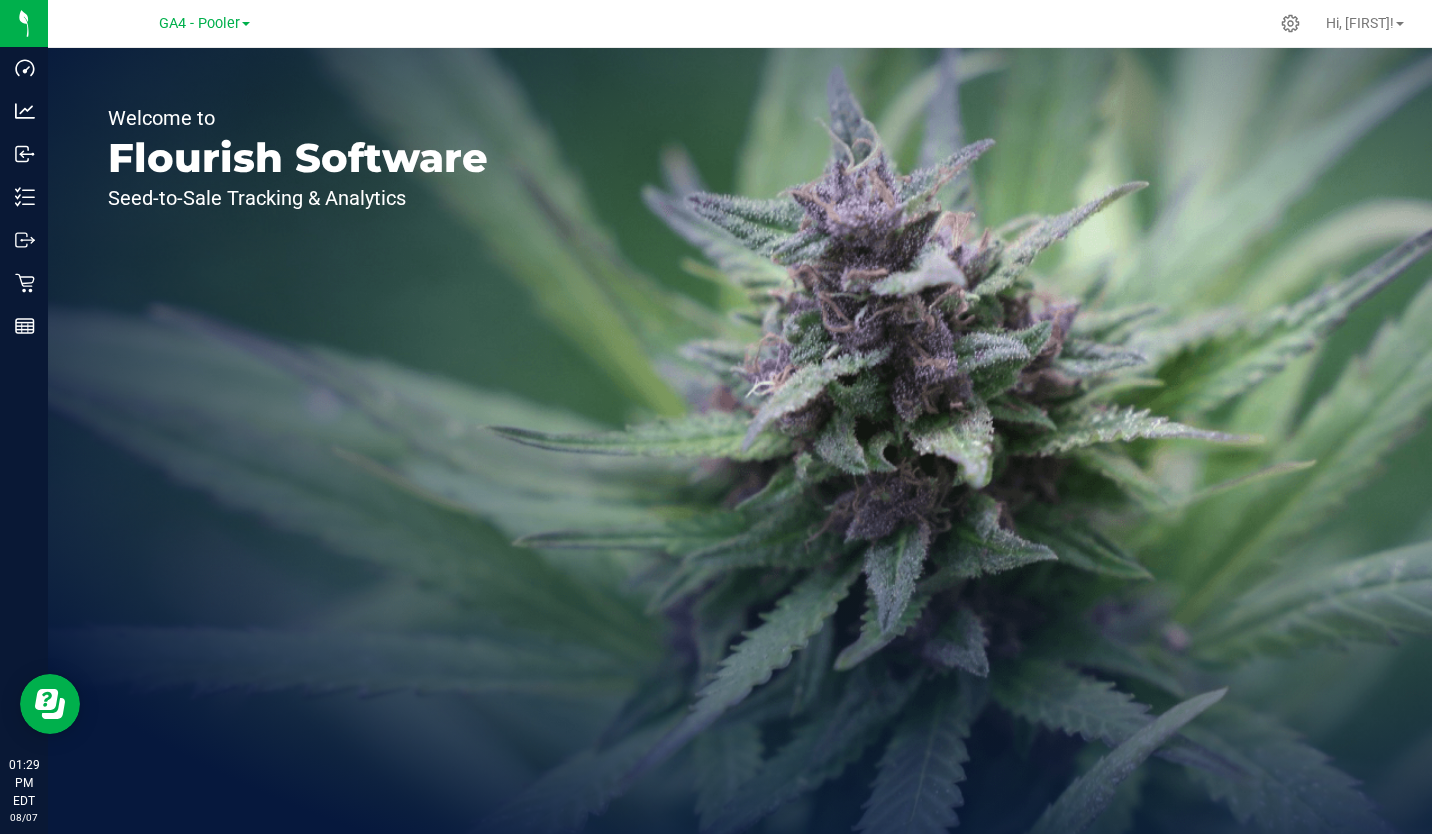 scroll, scrollTop: 0, scrollLeft: 0, axis: both 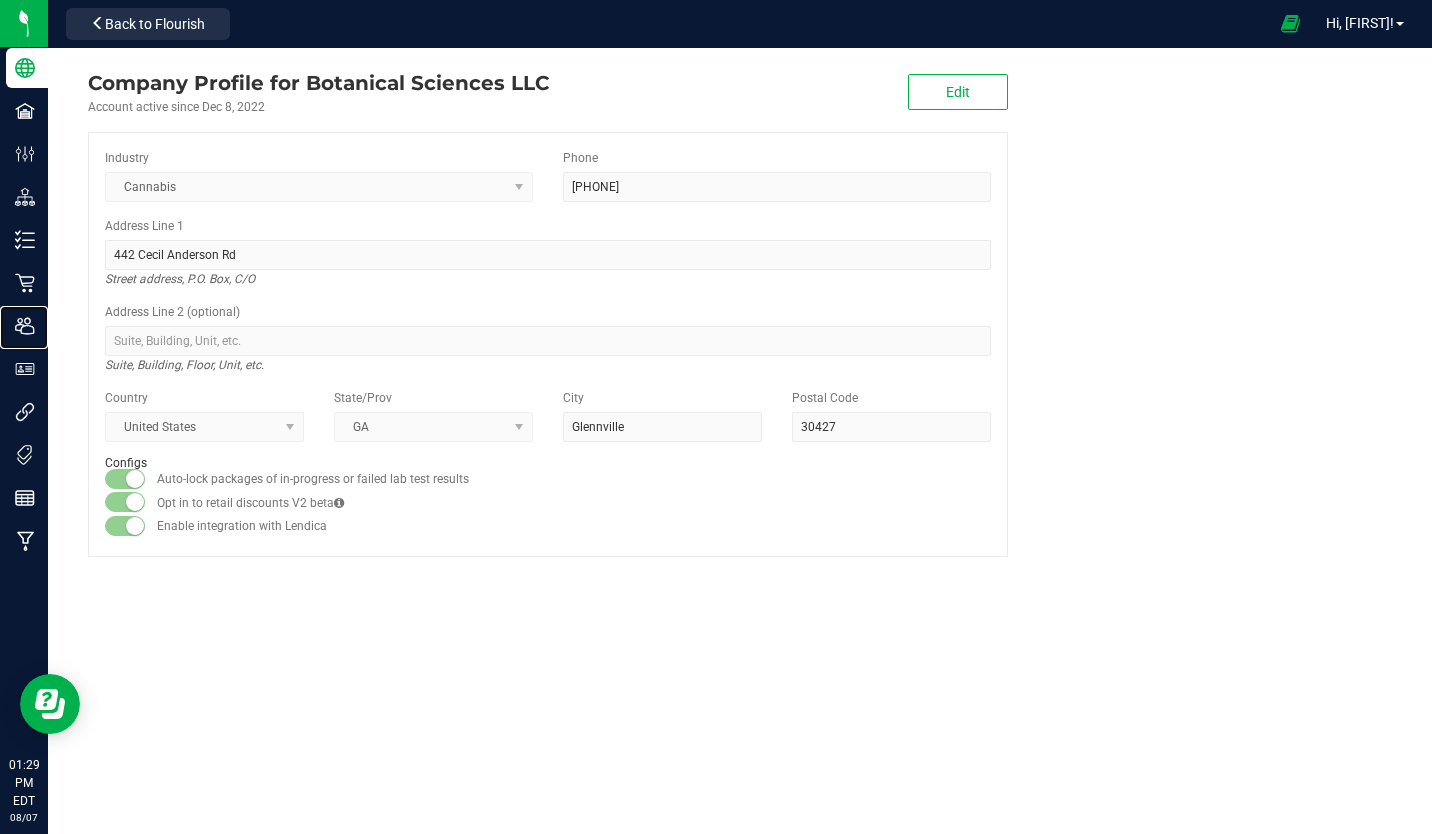 click on "Users" at bounding box center [0, 0] 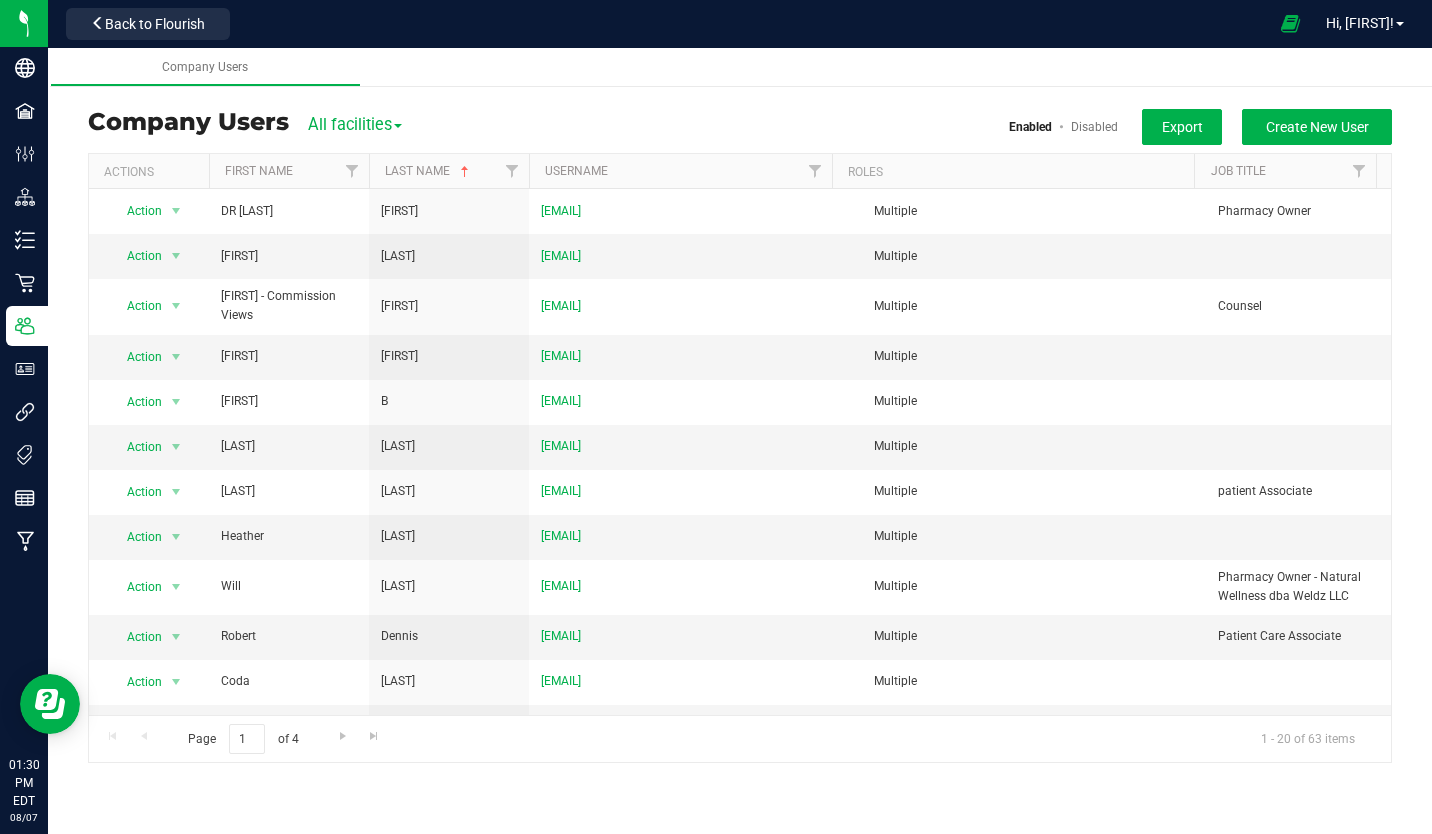 click on "All facilities" at bounding box center (355, 124) 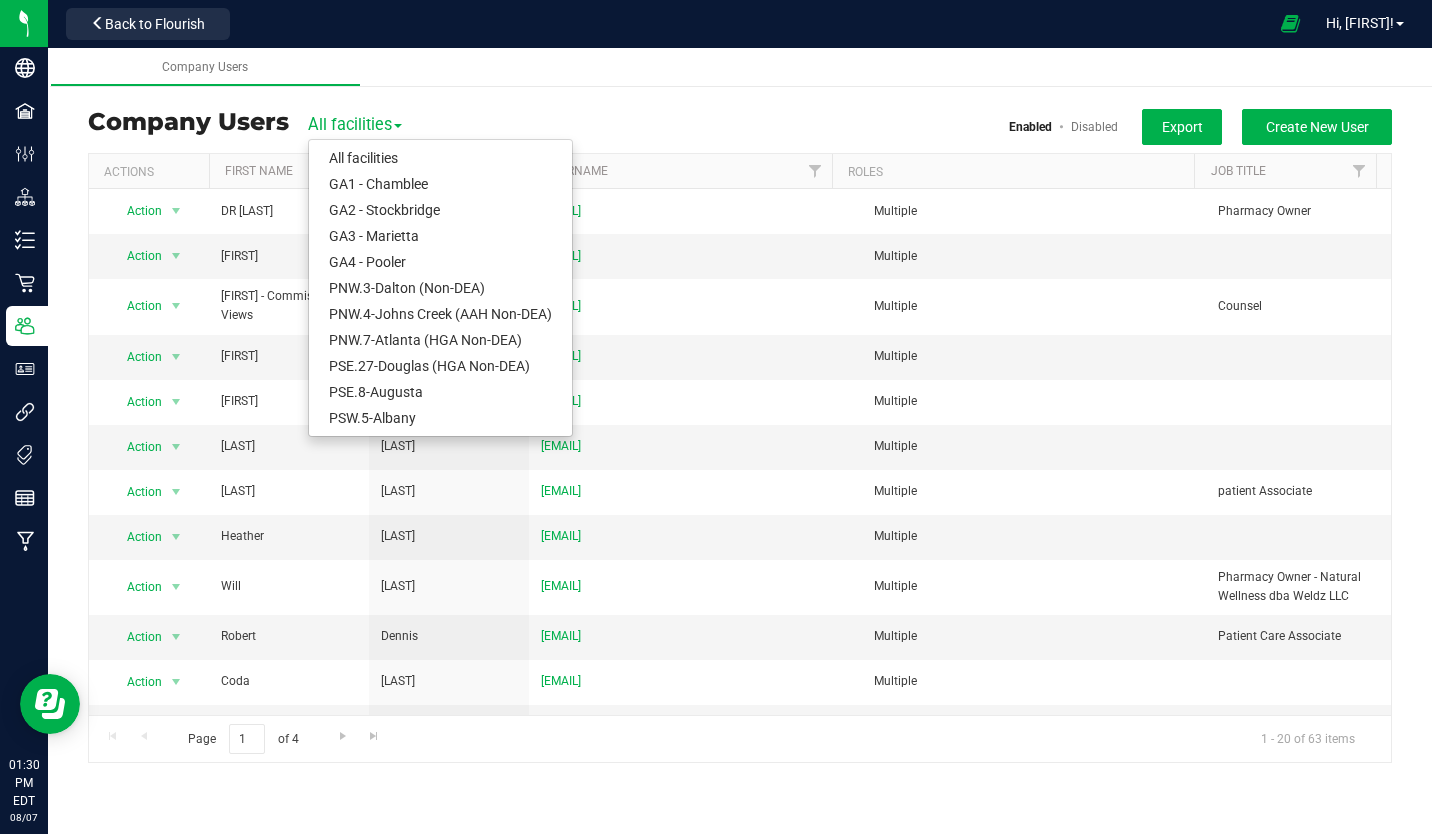click on "PSW.5-Albany" at bounding box center (440, 418) 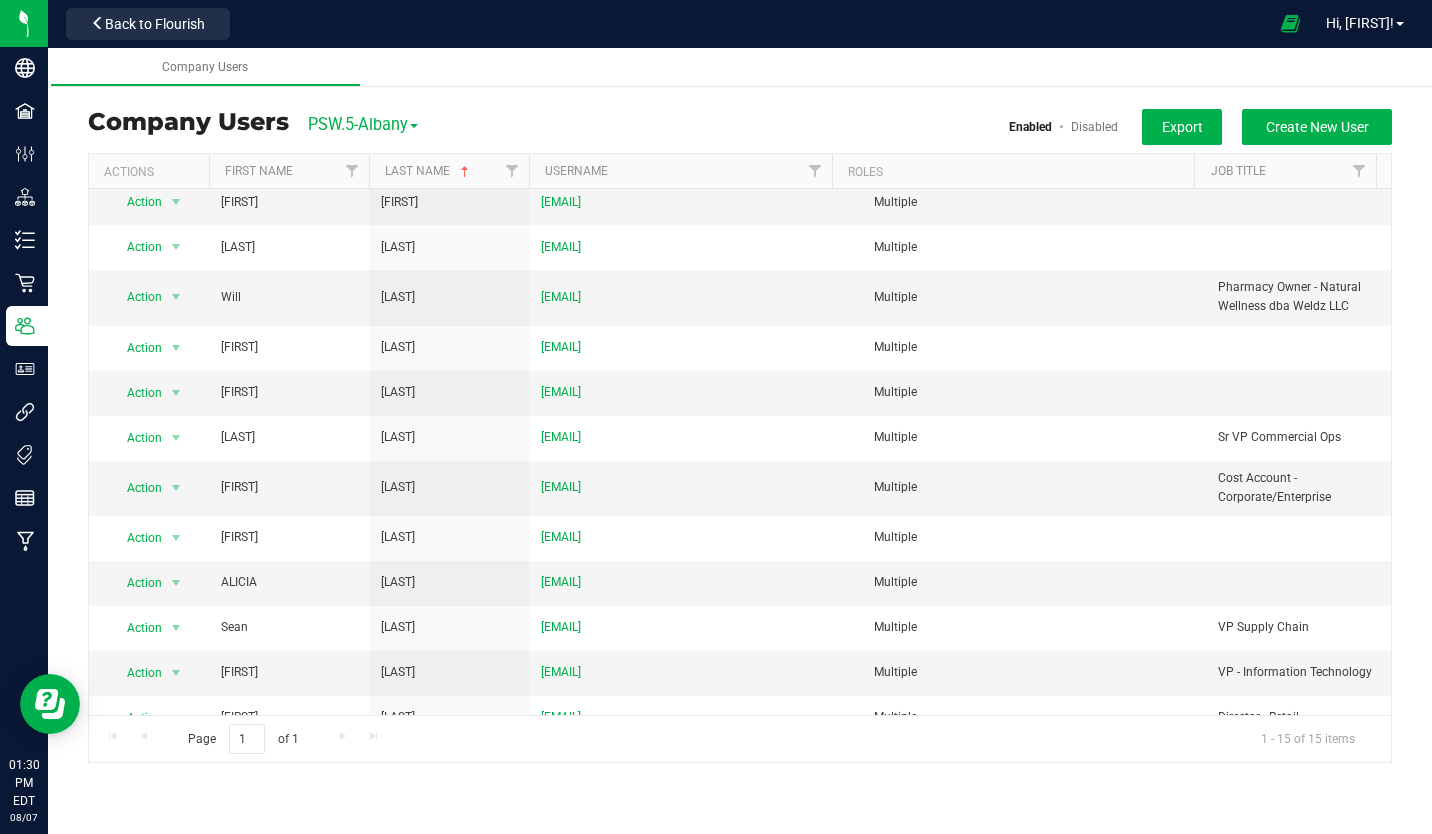 scroll, scrollTop: 0, scrollLeft: 0, axis: both 